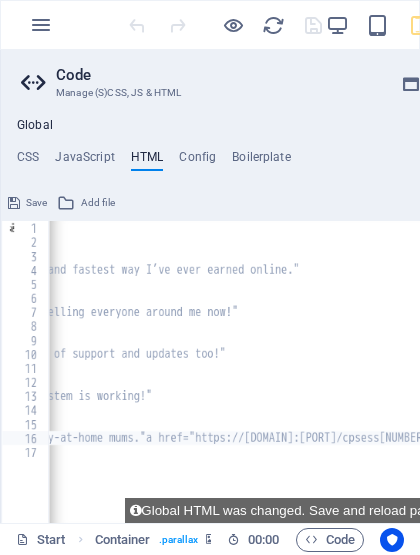 scroll, scrollTop: 0, scrollLeft: 0, axis: both 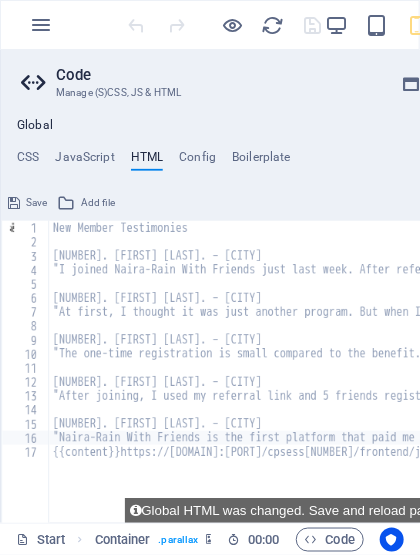 click at bounding box center [3, 286] 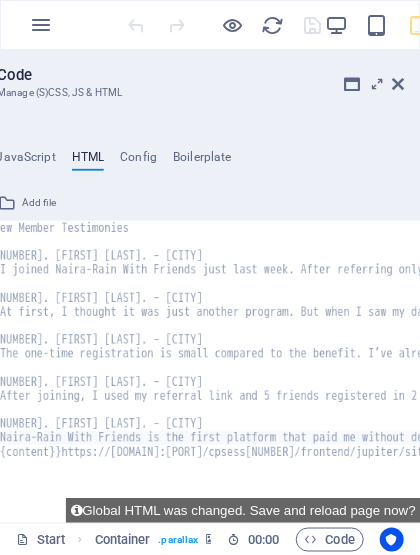 scroll, scrollTop: 0, scrollLeft: 0, axis: both 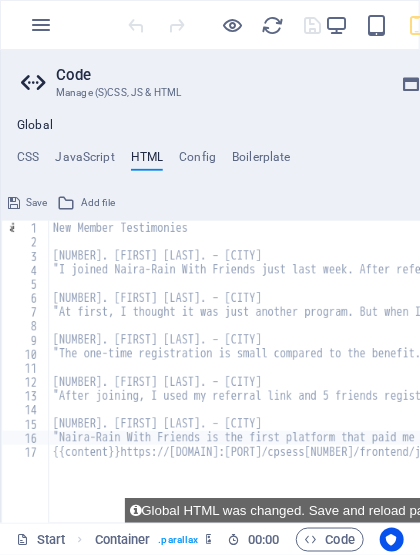 click on "Save" at bounding box center (36, 203) 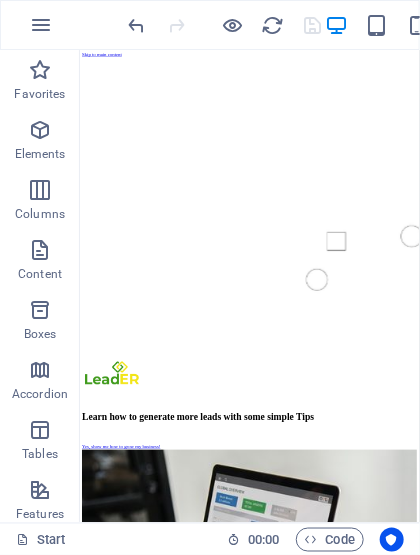 click at bounding box center [233, 25] 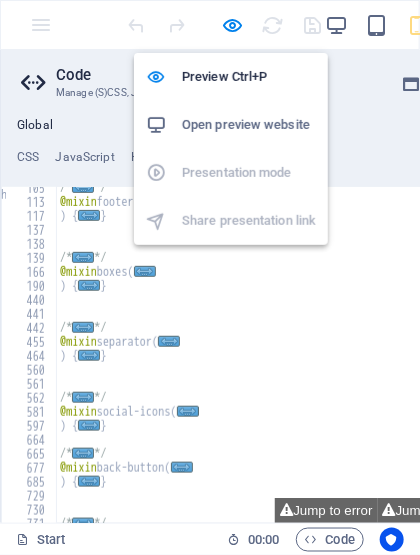 type 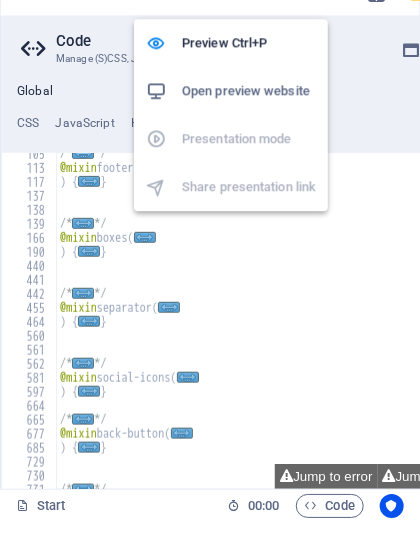 click on "Open preview website" at bounding box center (249, 125) 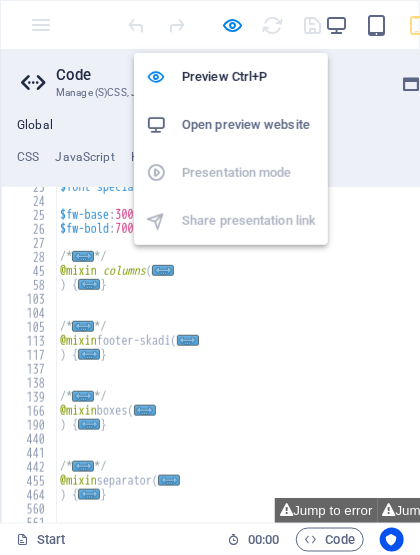scroll, scrollTop: 301, scrollLeft: 0, axis: vertical 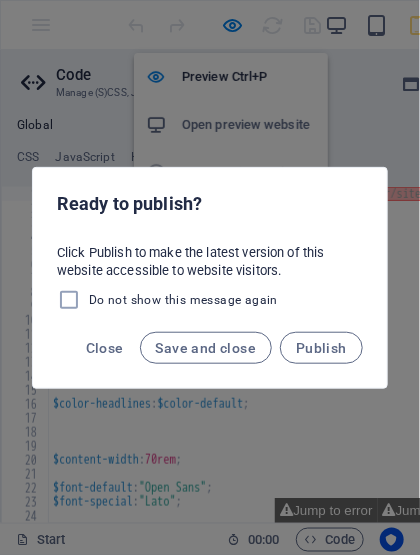 click on "Close" at bounding box center [105, 348] 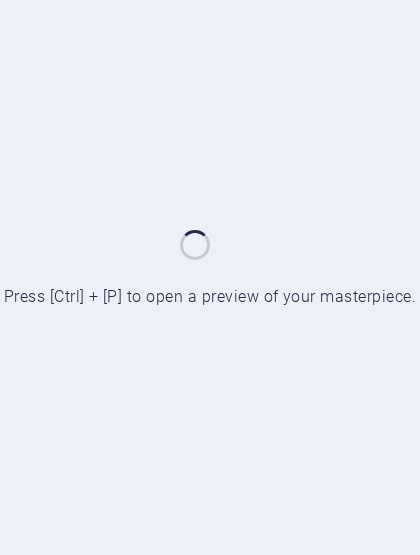scroll, scrollTop: 0, scrollLeft: 0, axis: both 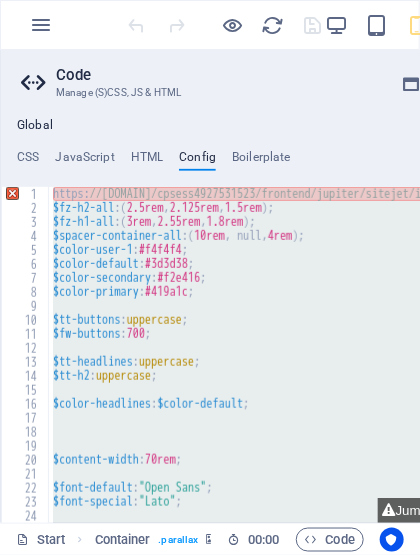 click on "1" at bounding box center (26, 194) 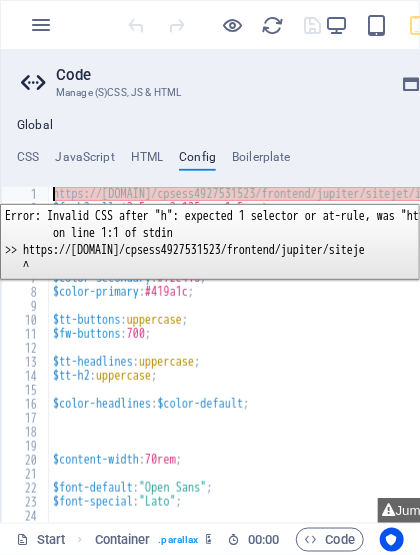 click on "https://[DOMAIN]/cpsess4927531523/frontend/jupiter/sitejet/index.html#/list$lh-headlines-all: (1.1, null, null); $fz-h2-all :  ( 2.5rem ,  2.125rem ,  1.5rem ) ; $fz-h1-all :  ( 3rem ,  2.55rem ,  1.8rem ) ; $spacer-container-all :  ( 10rem , null,  4rem ) ; $color-user-1 :  #f4f4f4 ; $color-default :  #3d3d38 ; $color-secondary :  #f2e416 ; $color-primary :  #419a1c ; $tt-buttons :  uppercase ; $fw-buttons :  700 ; $tt-headlines :  uppercase ; $tt-h2 :  uppercase ; $color-headlines :  $color-default ; $content-width :  70rem ; $font-default :  "Open Sans" ; $font-special :  "Lato" ; $fw-base :  300 ;" at bounding box center [533, 368] 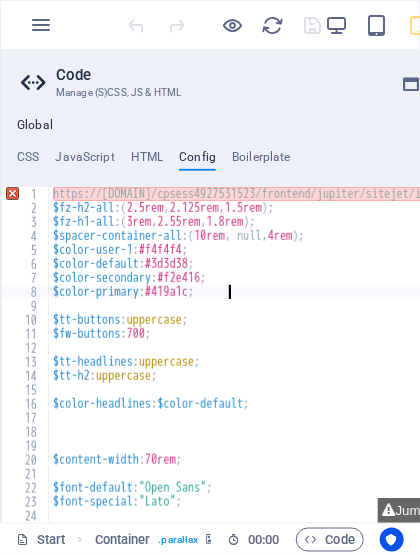 scroll, scrollTop: 0, scrollLeft: 13, axis: horizontal 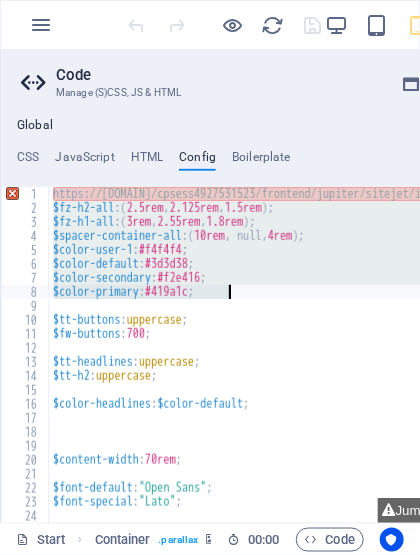 click on "https://[DOMAIN]/cpsess4927531523/frontend/jupiter/sitejet/index.html#/list$lh-headlines-all: (1.1, null, null); $fz-h2-all :  ( 2.5rem ,  2.125rem ,  1.5rem ) ; $fz-h1-all :  ( 3rem ,  2.55rem ,  1.8rem ) ; $spacer-container-all :  ( 10rem , null,  4rem ) ; $color-user-1 :  #f4f4f4 ; $color-default :  #3d3d38 ; $color-secondary :  #f2e416 ; $color-primary :  #419a1c ; $tt-buttons :  uppercase ; $fw-buttons :  700 ; $tt-headlines :  uppercase ; $tt-h2 :  uppercase ; $color-headlines :  $color-default ; $content-width :  70rem ; $font-default :  "Open Sans" ; $font-special :  "Lato" ; $fw-base :  300 ;" at bounding box center (533, 368) 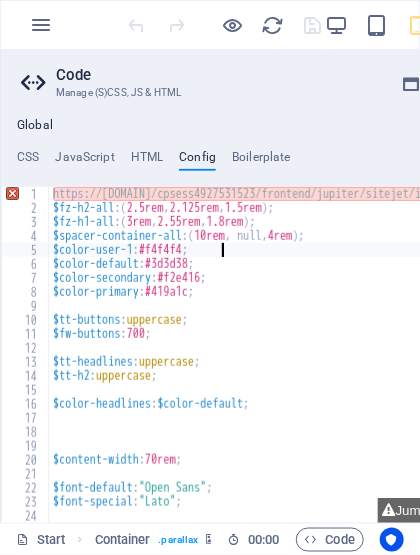 scroll, scrollTop: 0, scrollLeft: 12, axis: horizontal 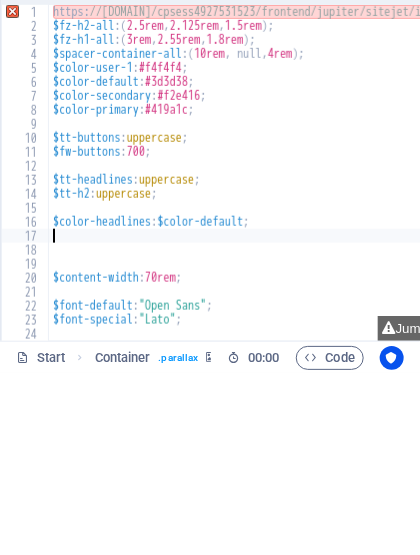 type on "}
}" 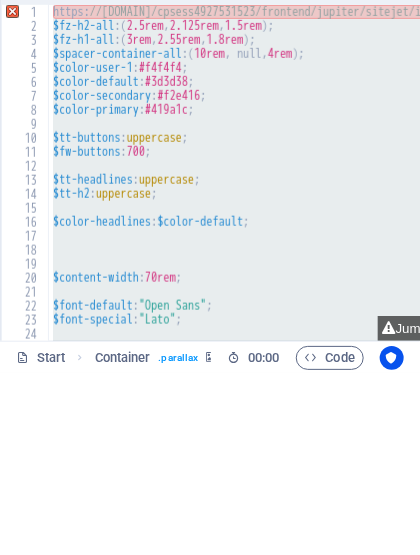type 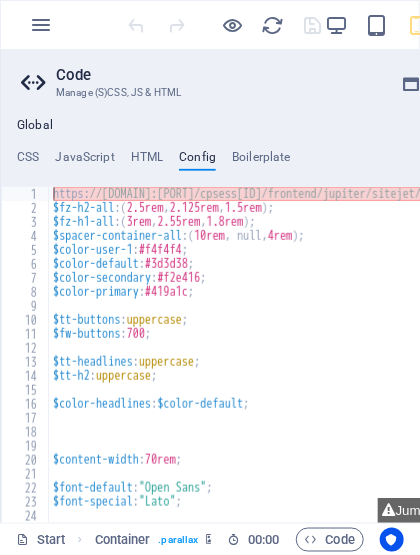 scroll, scrollTop: 4216, scrollLeft: 0, axis: vertical 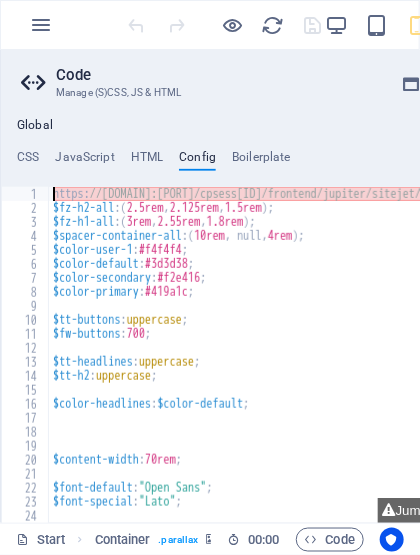click on "HTML" at bounding box center [147, 161] 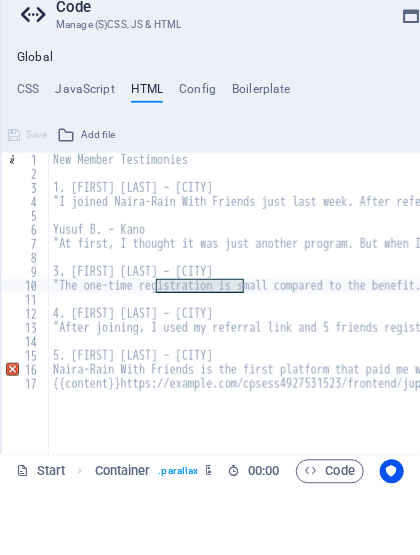 click on "New Member Testimonies 1. Chinyere A. – Enugu "I joined Naira-Rain With Friends just last week. After referring only 3 people, I got my first commission! This is the easiest and fastest way I’ve ever earned online." 2. Yusuf B. – Kano "At first, I thought it was just another program. But when I saw my dashboard update with commissions, I knew it was real. I’m telling everyone around me now!" 3. Precious O. – Uyo "The one-time registration is small compared to the benefit. I’ve already recovered it and made more. The WhatsApp group is full of support and updates too!" 4. Emmanuel T. – Lagos "After joining, I used my referral link and 5 friends registered in 2 days. I received a payment alert and confirmation. This system is working!" 5. Amina S. – Abuja Skip to main contenthttps://[DOMAIN]:2083/cpsess4927531523/frontend/jupiter/sitejet/index.html#/list" at bounding box center (1557, 385) 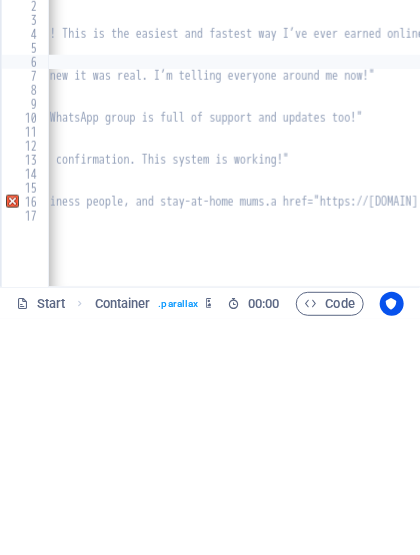 scroll, scrollTop: 0, scrollLeft: 653, axis: horizontal 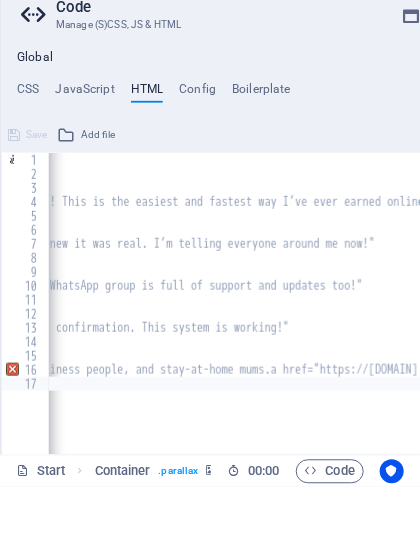 click on "New Member Testimonies 1. Chinyere A. – Enugu "I joined Naira-Rain With Friends just last week. After referring only 3 people, I got my first commission! This is the easiest and fastest way I’ve ever earned online." 2. Yusuf B. – Kano "At first, I thought it was just another program. But when I saw my dashboard update with commissions, I knew it was real. I’m telling everyone around me now!" 3. Precious O. – Uyo "The one-time registration is small compared to the benefit. I’ve already recovered it and made more. The WhatsApp group is full of support and updates too!" 4. Emmanuel T. – Lagos "After joining, I used my referral link and 5 friends registered in 2 days. I received a payment alert and confirmation. This system is working!" 5. Amina S. – Abuja Skip to main contenthttps://[DOMAIN]:2083/cpsess4927531523/frontend/jupiter/sitejet/index.html#/list" at bounding box center [903, 385] 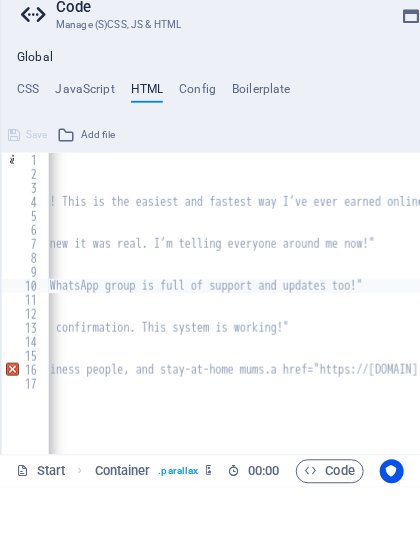 type on ""The one-time registration is small compared to the benefit. I’ve already recovered it and made more. The WhatsApp group is ull of support and updates too!"" 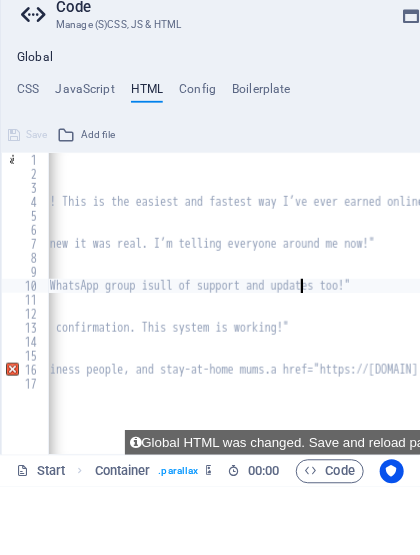 type on ""The one-time registration is small compared to the benefit. I’ve already recovered it and made more. The WhatsApp group ull of support and updates too!"" 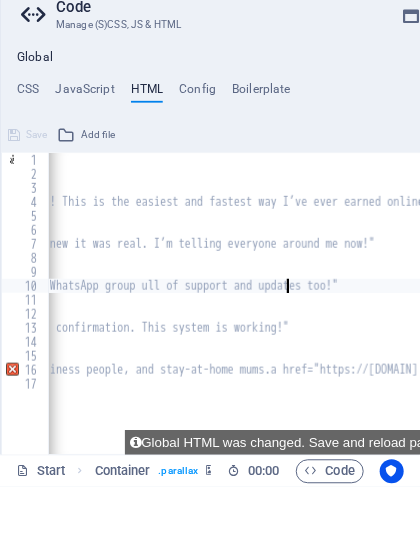 type on ""The one-time registration is small compared to the benefit. I’ve already recovered it and made more. The WhatsApp grouull of support and updates too!"" 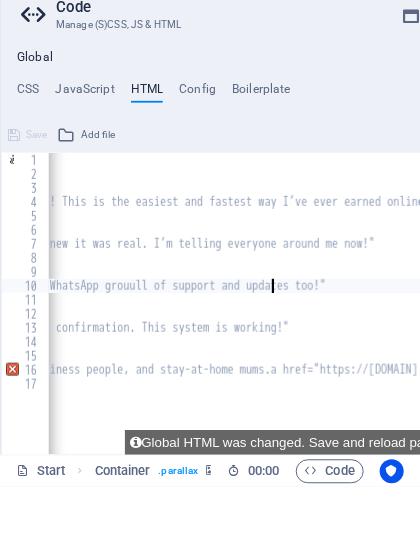 type on ""The one-time registration is small compared to the benefit. I’ve already recovered it and made more. The WhatsApp grull of support and updates too!"" 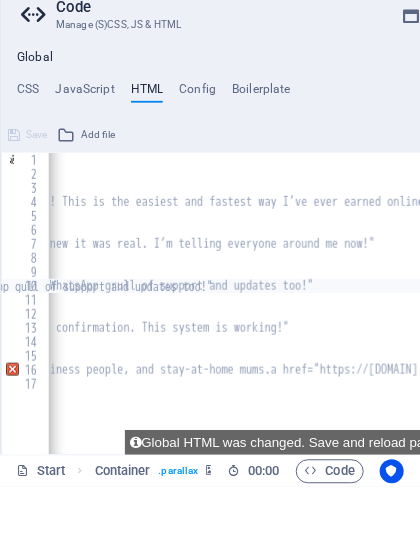 type on ""The one-time registration is small compared to the benefit. I’ve already recovered it and made more. The WhatsApp ull of support and updates too!"" 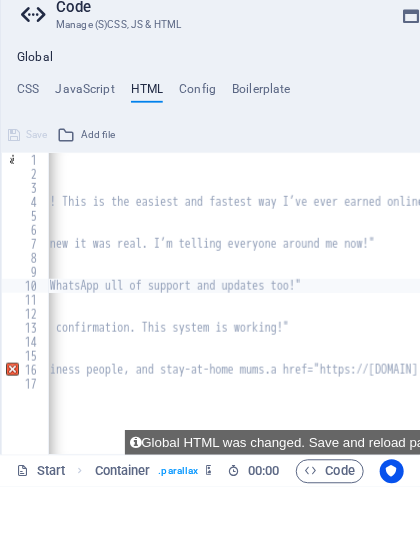 type on ""The one-time registration is small compared to the benefit. I’ve already recovered it and made more. The WhatsApull of support and updates too!"" 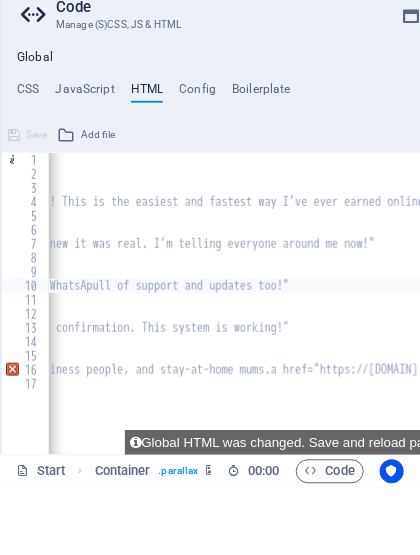 type on ""The one-time registration is small compared to the benefit. I’ve already recovered it and made more. The Whatsull of support and updates too!"" 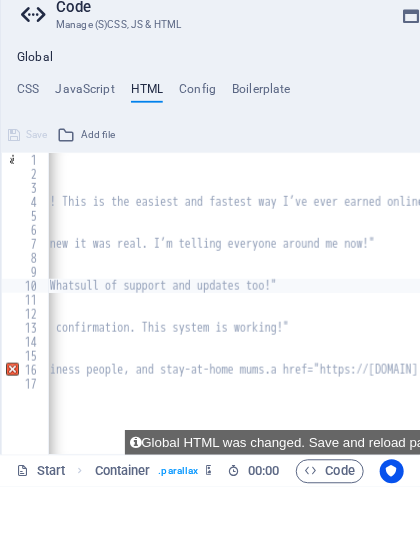 type on ""The one-time registration is small compared to the benefit. I’ve already recovered it andull of support and updates too!"" 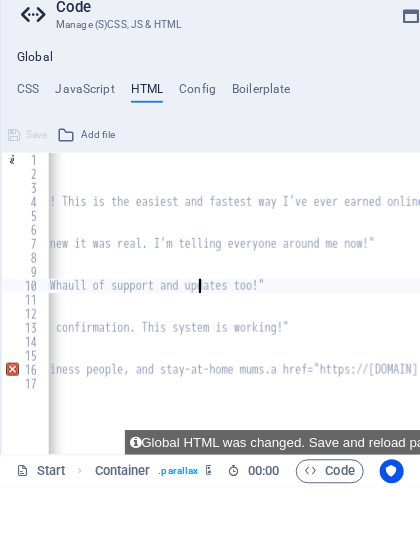 type on ""The one-time registration is small compared to the benefit. I’ve already recovered it and made more. The Wull of support and updates too!"" 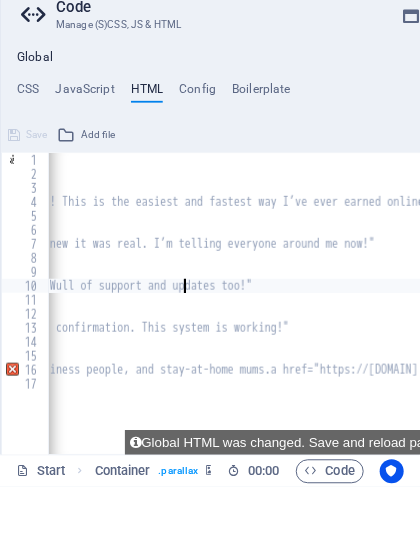 type on ""The one-time registration is small compared to the benefit. I’ve already recovered it and made more. Theull of support and updates too!"" 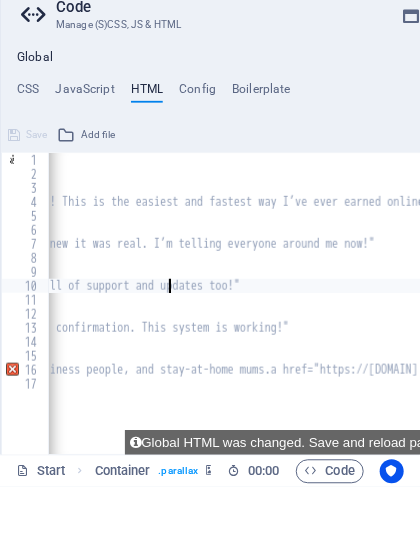 type on ""The one-time registration is small compared to the benefit. I’ve already recovered it and made more. Thull of support and updates too!"" 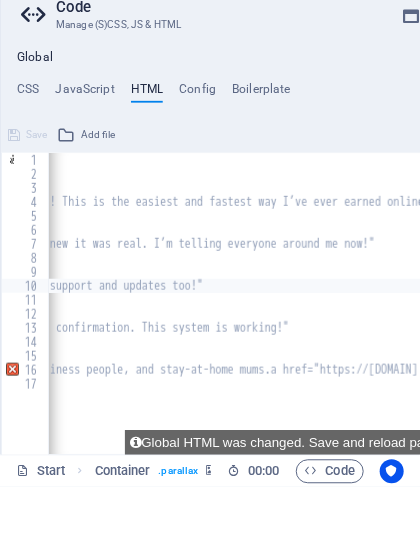 type on ""The one-time registration is small compared to the benefit. I’ve already recovered it and made more. ull of support and updates too!"" 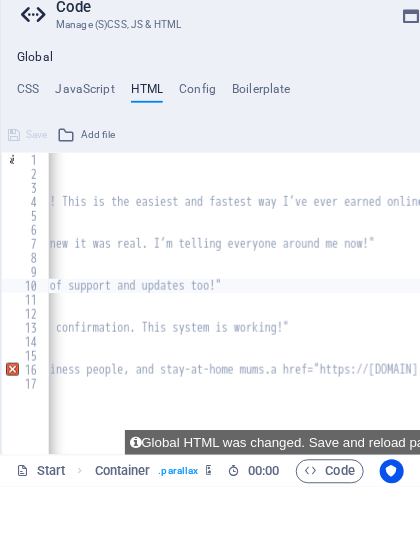 type on ""The one-time registration is small compared to the benefit. I’ve already recovered it and made moreull of support and updates too!"" 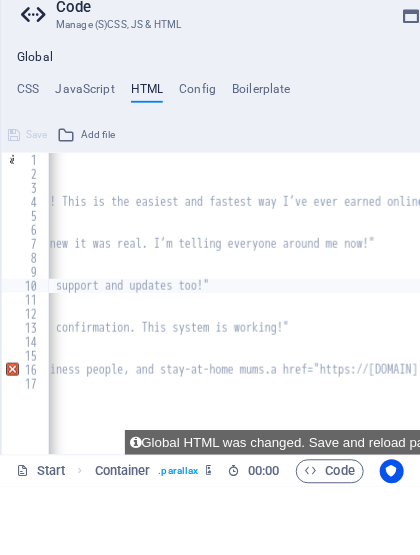 type on ""The one-time registration is small compared to the benefit. I’ve already recovered it and made morull of support and updates too!"" 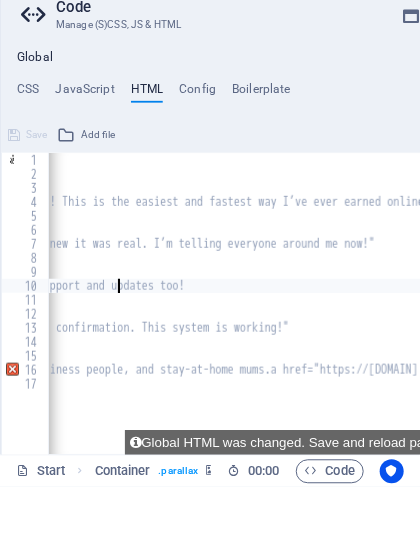 type on ""The one-time registration is small compared to the benefit. I’ve already recovered it and made ull of support and updates too!"" 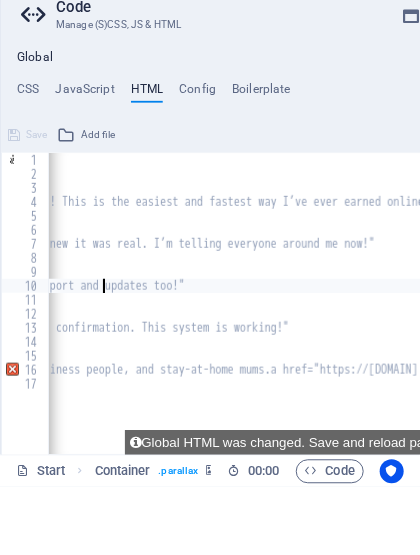 type on ""The one-time registration is small compared to the benefit. I’ve already recovered it and madeull of support and updates too!"" 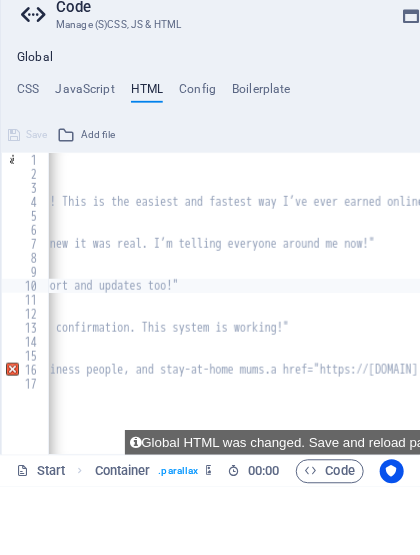 type on ""The one-time registration is small compared to the benefit. I’ve already recovered it and maull of support and updates too!"" 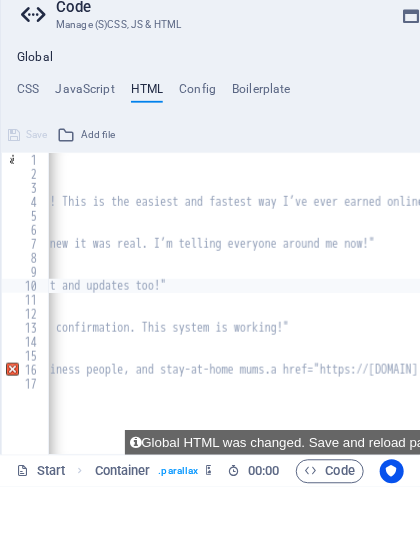 type on ""The one-time registration is small compared to the benefit. I’ve already recovered it and ull of support and updates too!"" 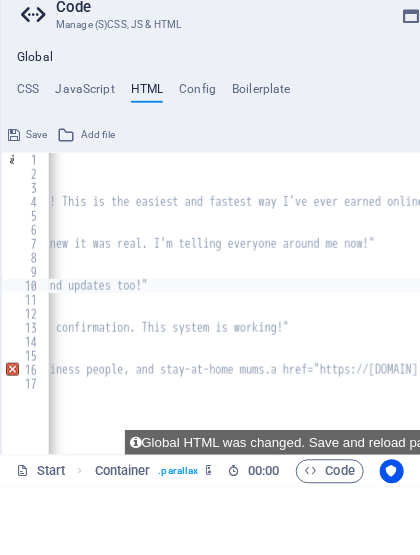 click on "New Member Testimonies 1. [FIRST] [LAST] – [CITY] "I joined Naira-Rain With Friends just last week. After referring only 3 people, I got my first commission! This is the easiest and fastest way I’ve ever earned online." 2. [FIRST] [LAST] – [CITY] "At first, I thought it was just another program. But when I saw my dashboard update with commissions, I knew it was real. I’m telling everyone around me now!" 3. [FIRST] [LAST] – [CITY] "The one-time registration is small compared to the benefit. I’ve already recovered it and ull of support and updates too!" 4. [FIRST] [LAST] – [CITY] "After joining, I used my referral link and 5 friends registered in 2 days. I received a payment alert and confirmation. This system is working!" 5. [FIRST] [LAST] </ a > {{content}}https://[DOMAIN]:2083/cpsess4927531523/frontend/jupiter/sitejet/index.html#/list" at bounding box center (903, 385) 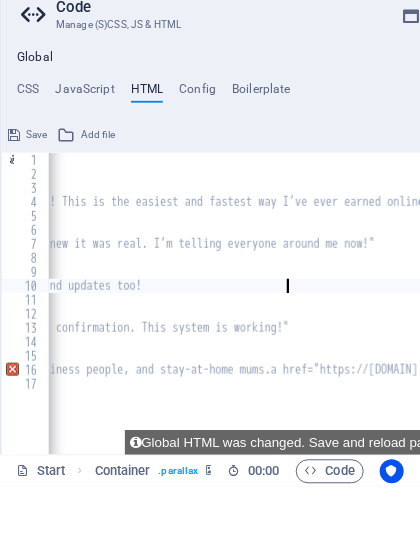 type on ""The one-time registration is small compared to the benefit. I’ve already recovered it andull of support and updates too" 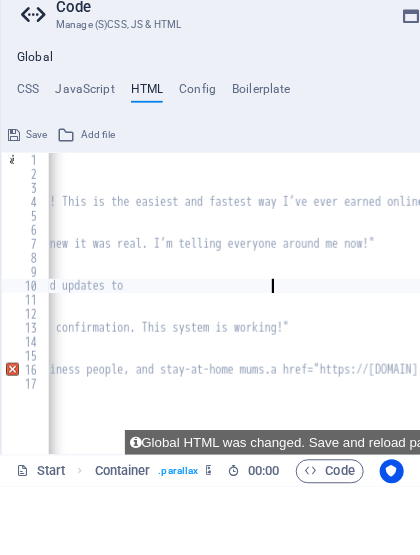 scroll, scrollTop: 0, scrollLeft: 0, axis: both 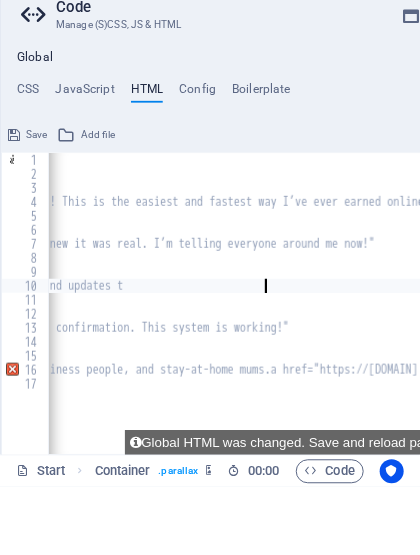 type on ""The one-time registration is small compared to the benefit. I’ve already recovered it andull of support and updates"" 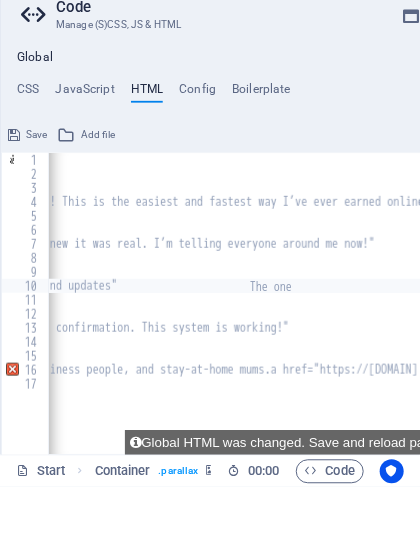 type on ""The one-time registration is small compared to the benefit. I’ve already recovered it andull of support and updat" 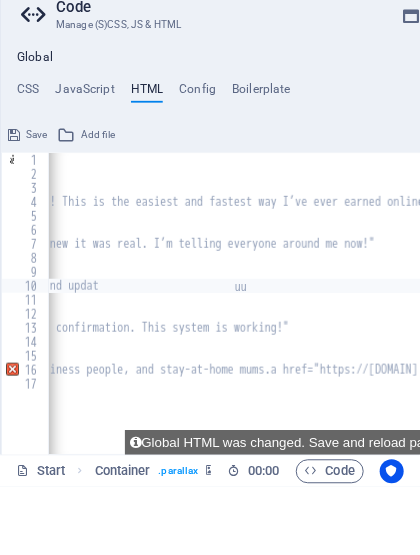 type on "u" 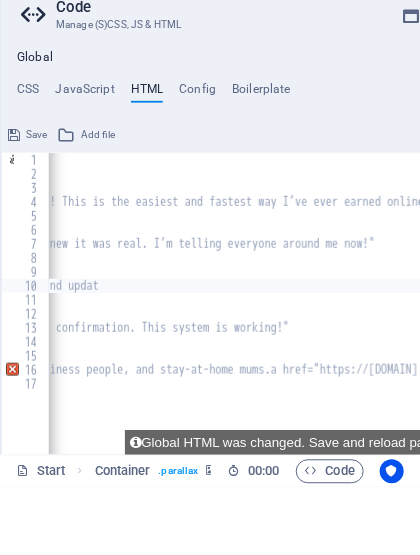 type on ""The one-time registration is small compared to the benefit. I’ve already recovered it andull of support and upda" 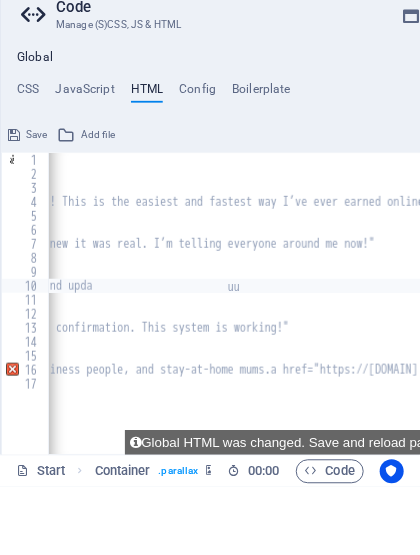 type on "u" 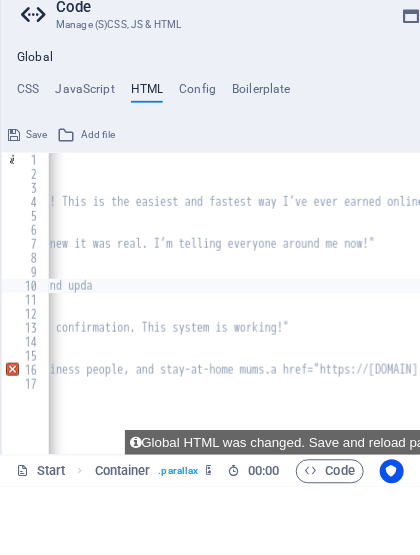 type on ""The one-time registration is small compared to the benefit. I’ve already recovered it andull of support and upd" 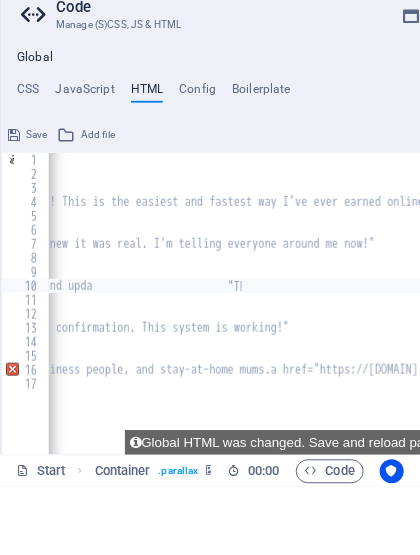 scroll, scrollTop: 0, scrollLeft: 0, axis: both 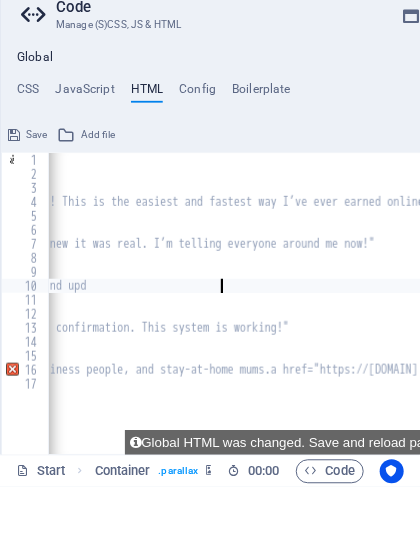 type on "u" 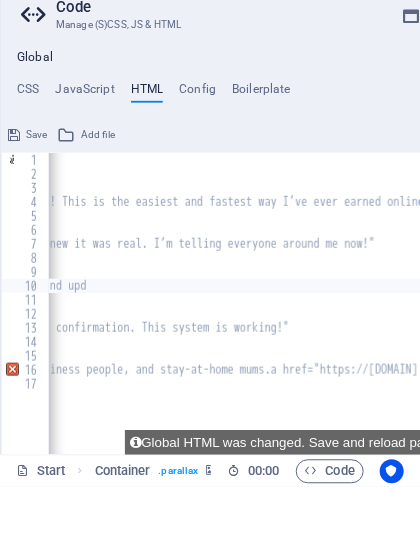 type on "The one-time registration is small compared to the benefit. I’ve already recovered it andull of support and up" 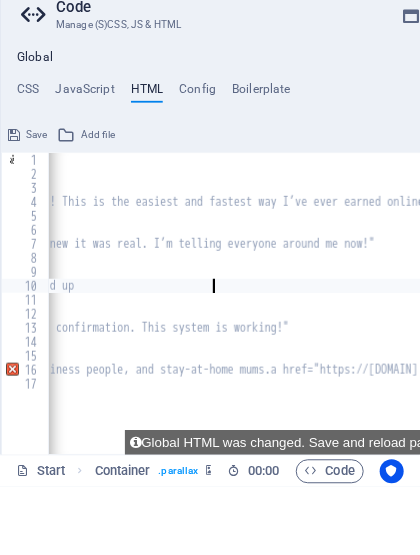 type on ""The one-time registration is small compared to the benefit. I’ve already recovered it andull of support and u" 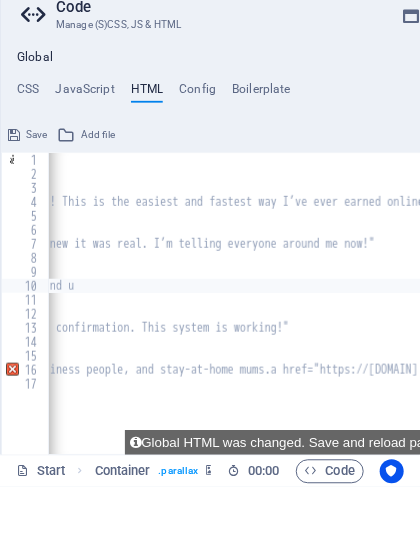 type on ""The one-time registration is small compared to the benefit. I’ve already recovered it andull of support and" 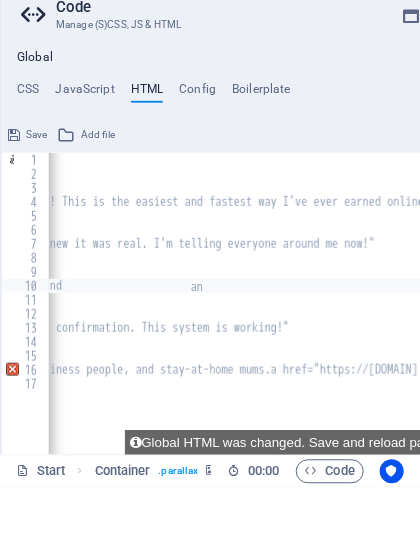 type on "a" 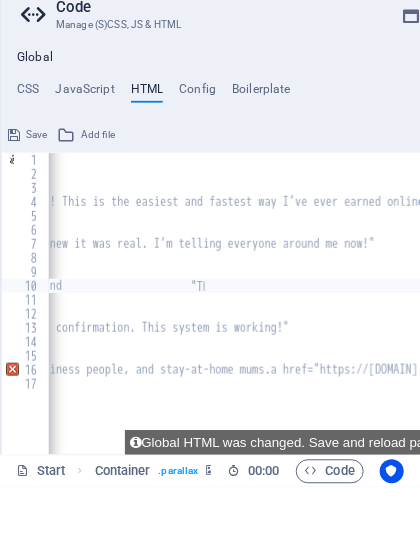 type on ""The one-time registration is small compared to the benefit. I’ve already recovered it andull of support a" 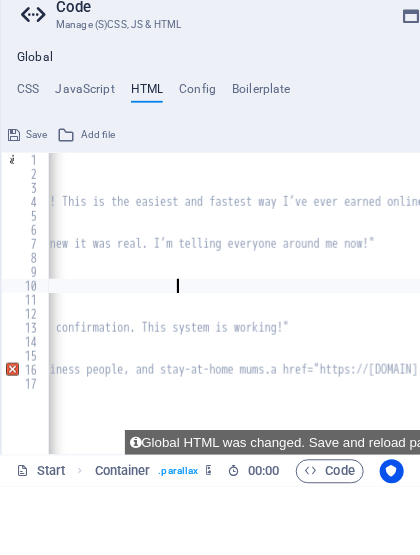 type on ""The one-time registration is small compared to the benefit. I’ve already recovered it andull of support" 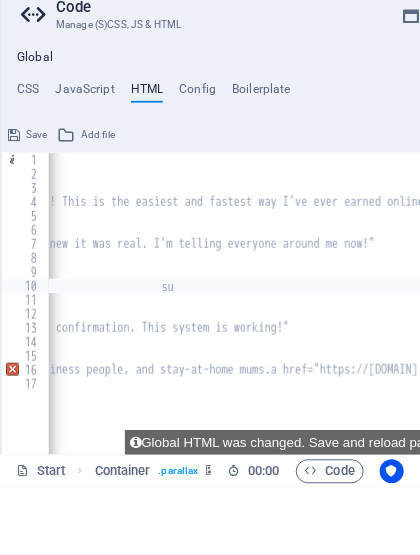 type on "s" 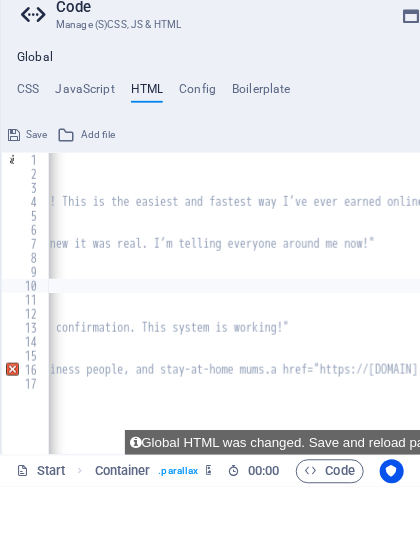 type on ""The one-time registration is small compared to the benefit. I’ve already recovered it andull of suppor" 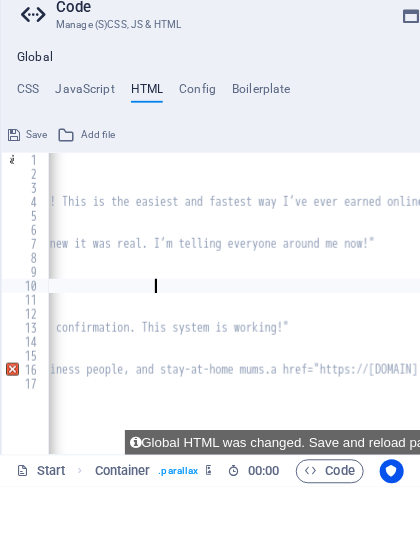 scroll, scrollTop: 0, scrollLeft: 0, axis: both 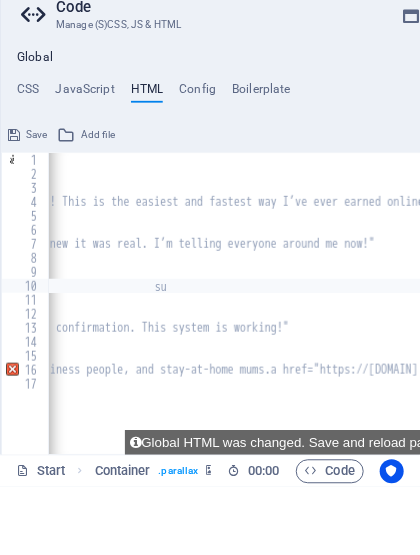 type on "s" 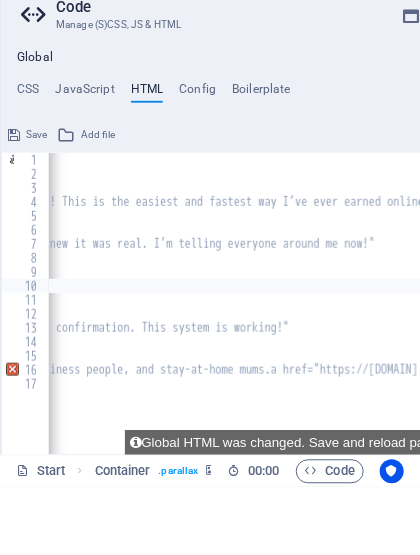 type on ""The one-time registration is small compared to the benefit. I’ve already recovered it andull of suppo" 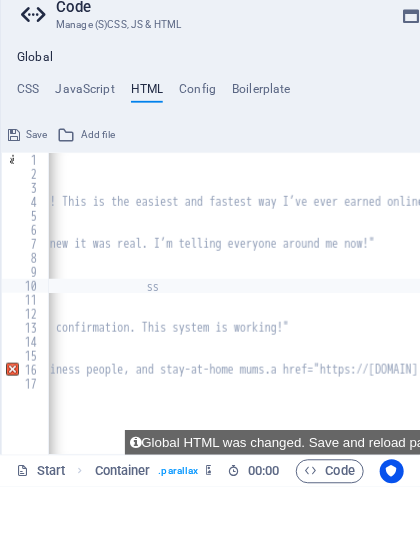 type on "s" 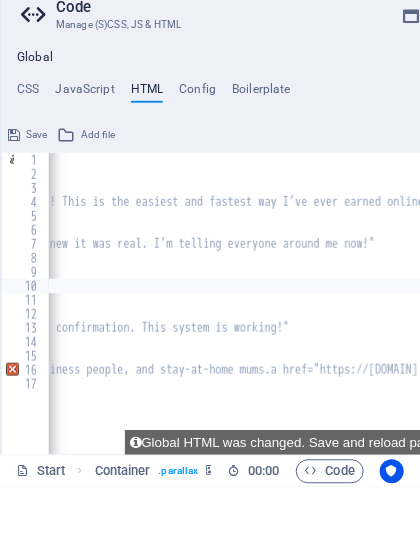type on ""The one-time registration is small compared to the benefit. I’ve already recovered it andull of supp" 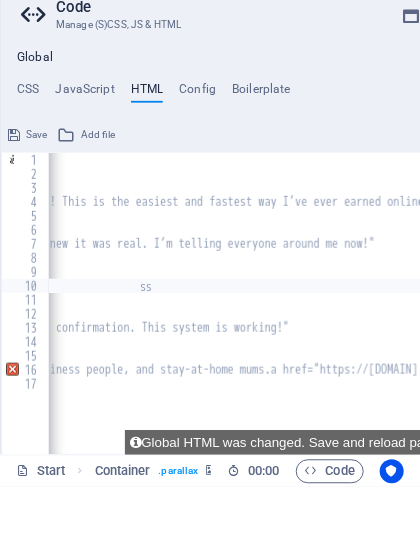 type on "s" 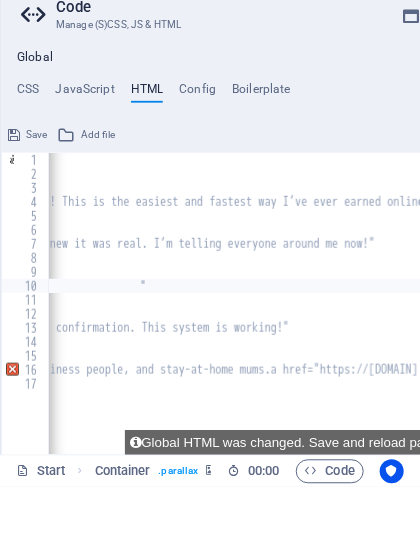 type on ""The one-time registration is small compared to the benefit. I’ve already recovered it andull of su" 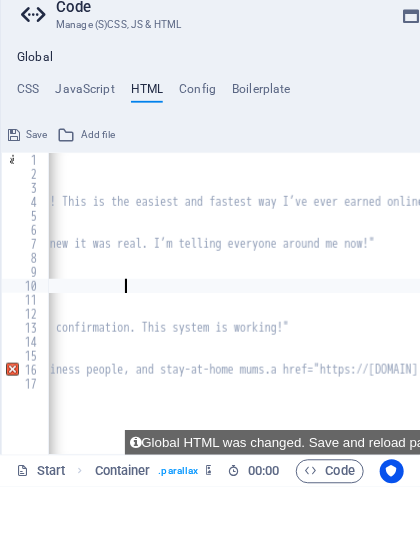 type on "s" 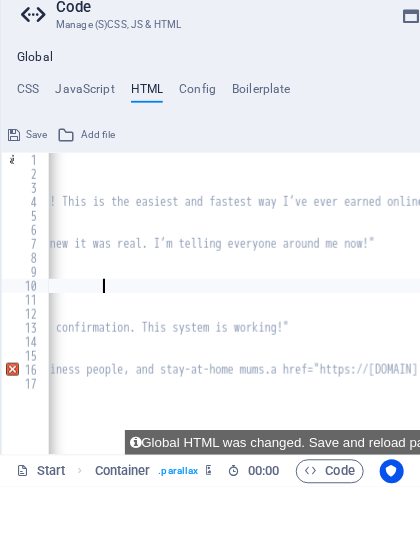 type on "o" 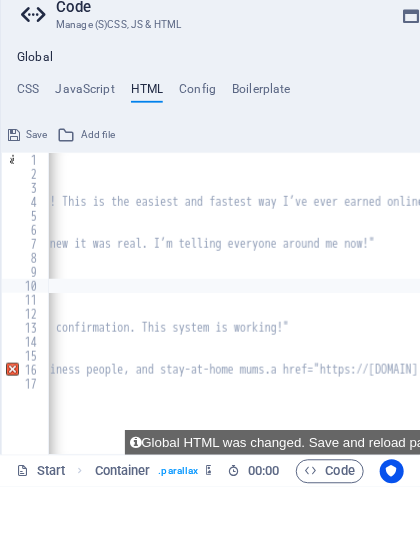 type on "The one-time registration is small compared to the benefit. I’ve already recovered it andull o" 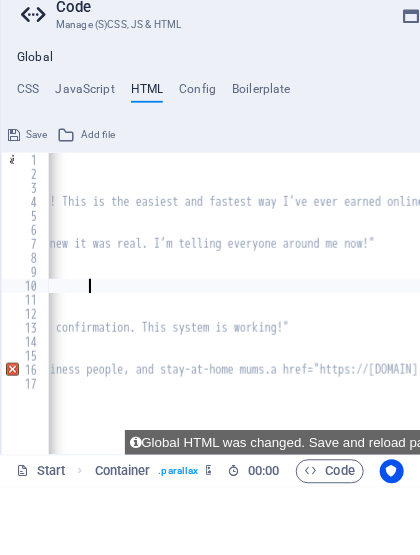 type on ""The one-time registration is small compared to the b" 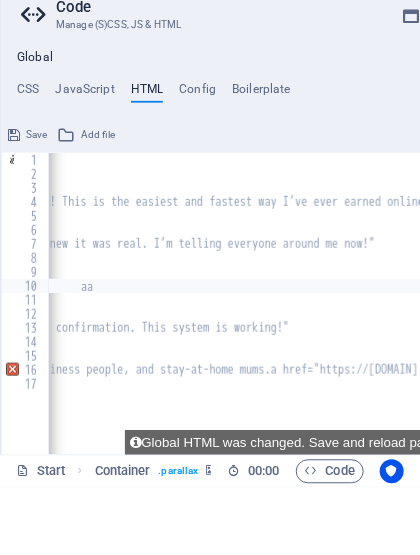 type on "a" 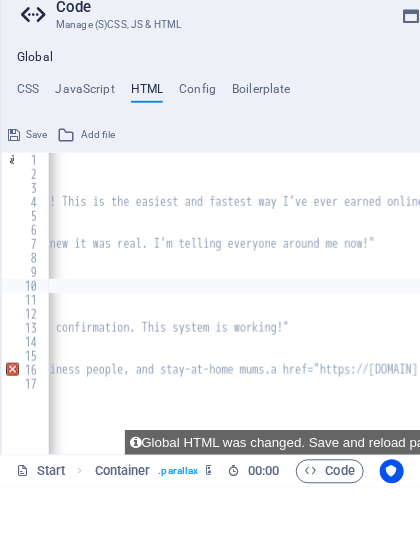 type on "The one-time registration is small compared to the benefit. I’ve already recovered it andul" 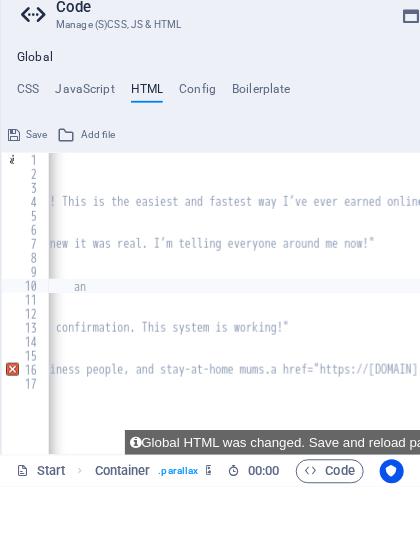 type on "a" 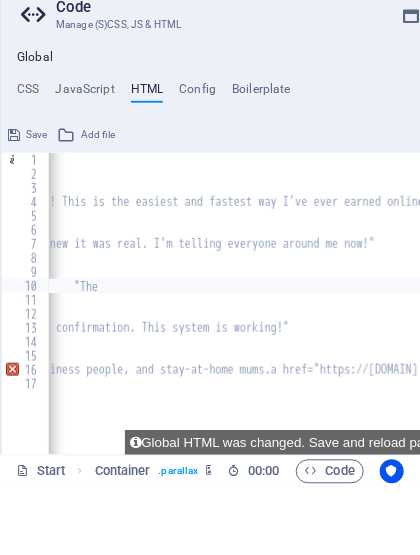 type on ""The one-time registration is small compared to the benefit. I’ve already recovered it and" 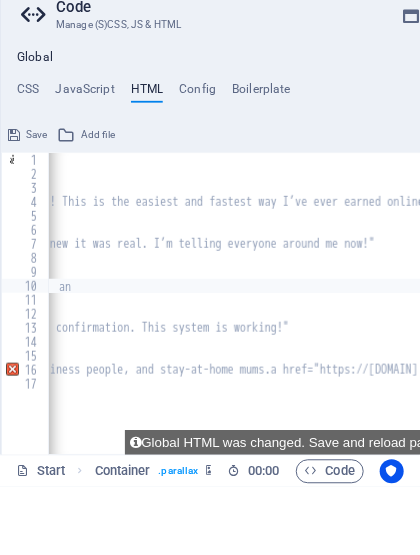 type on "a" 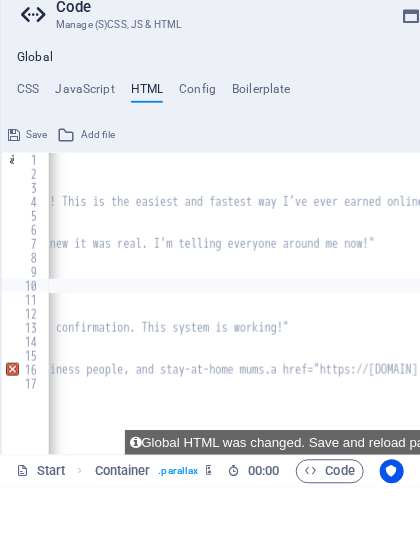 type on ""The one-time registration is small compared to the benefit. I’ve already recovered it an" 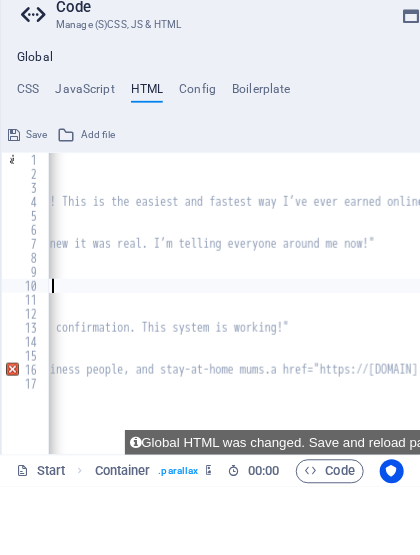 type on "The one-time registration is small compared to the benefit. I’ve already recovered it a" 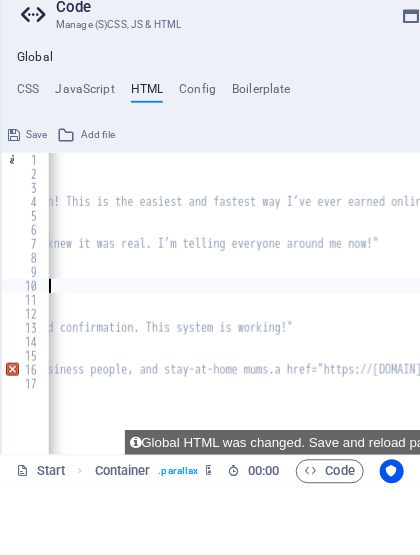 scroll, scrollTop: 0, scrollLeft: 0, axis: both 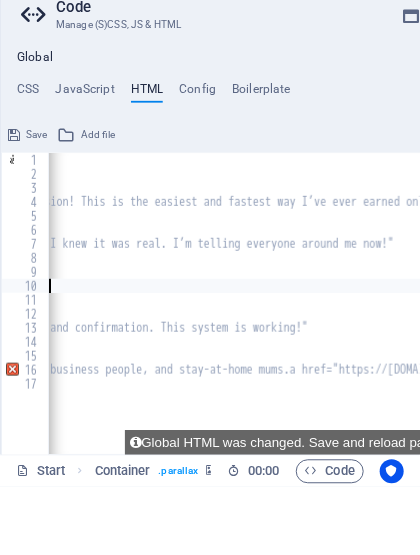 type on ""The one-time registration is small compared to the benefit. I’ve already recovered i" 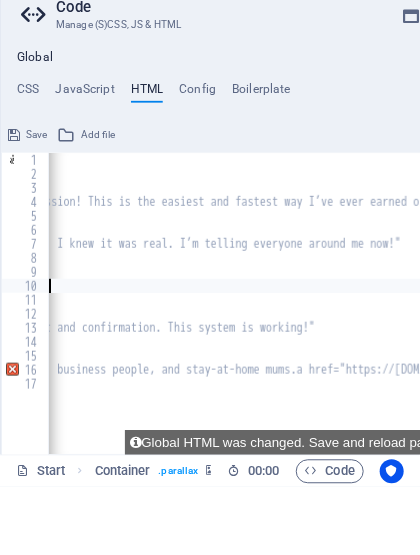 type on ""The one-time registration is small compared to the benefit. I’ve already recovered" 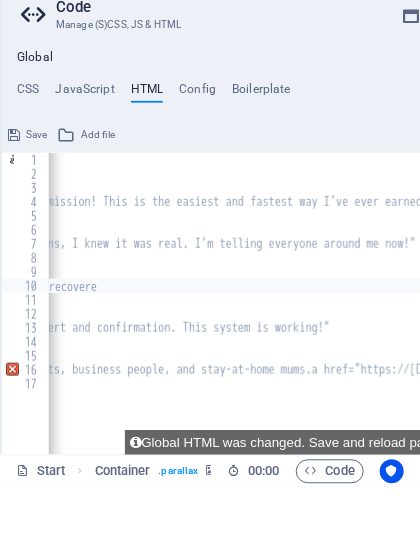 scroll, scrollTop: 0, scrollLeft: 612, axis: horizontal 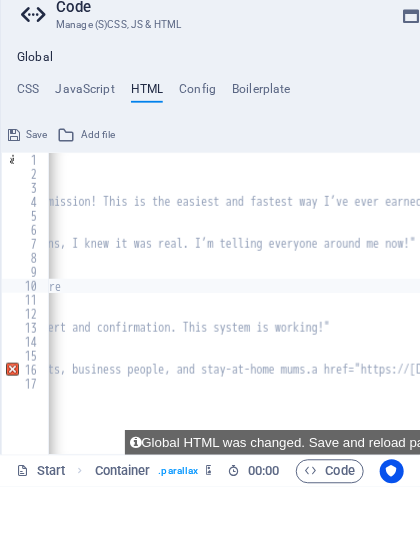 type on "r" 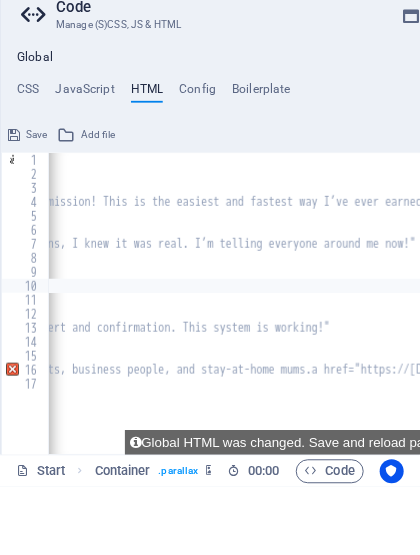 type on ""The one-time registration is small compared to the benefit. I’ve already recovere" 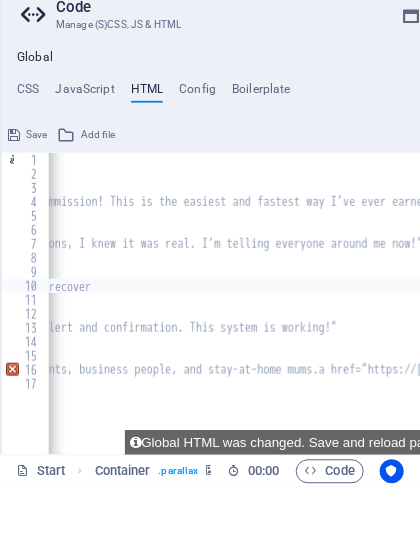 scroll, scrollTop: 0, scrollLeft: 0, axis: both 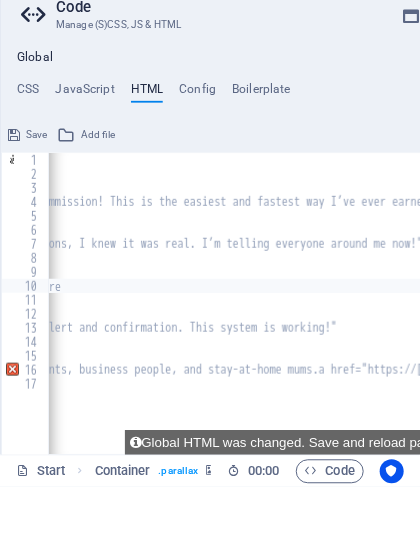 type on "r" 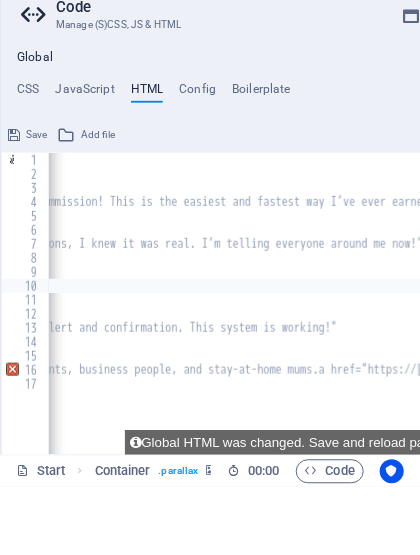 type on ""The one-time registration is small compared to the benefit. I’ve already recover" 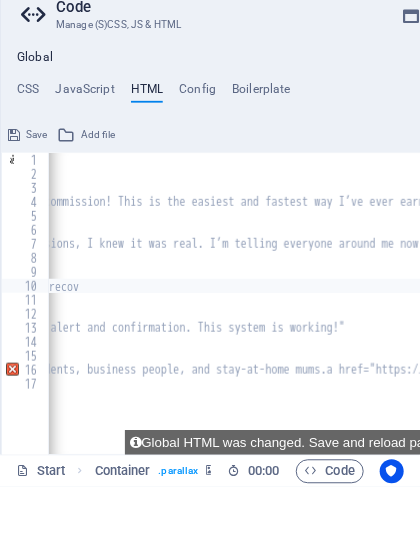 scroll, scrollTop: 0, scrollLeft: 0, axis: both 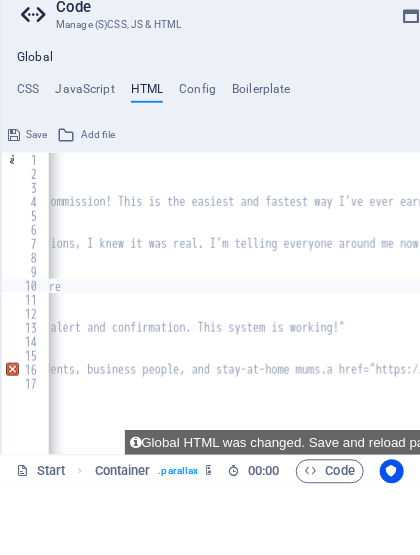 type on "r" 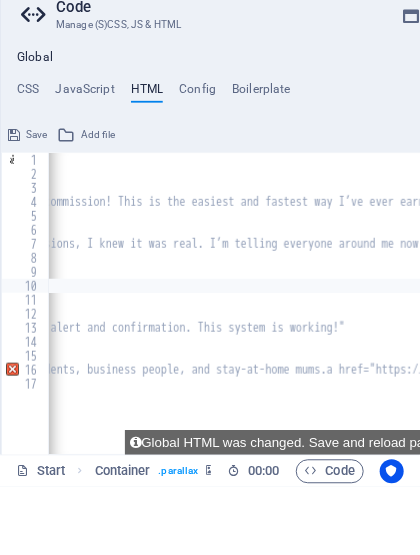 type on ""The one-time registration is small compared to the benefit. I’ve already recove" 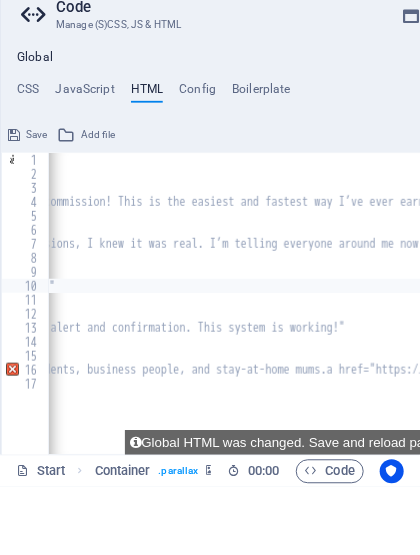 scroll, scrollTop: 0, scrollLeft: 590, axis: horizontal 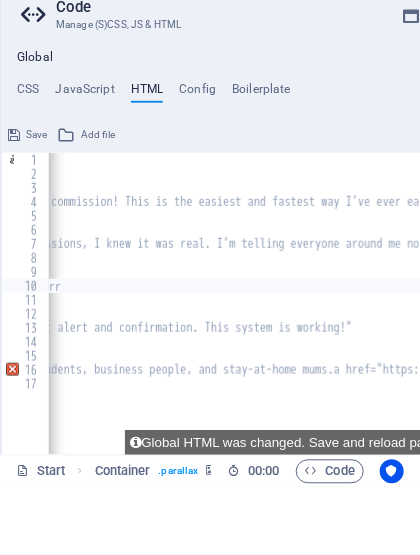 type on "r" 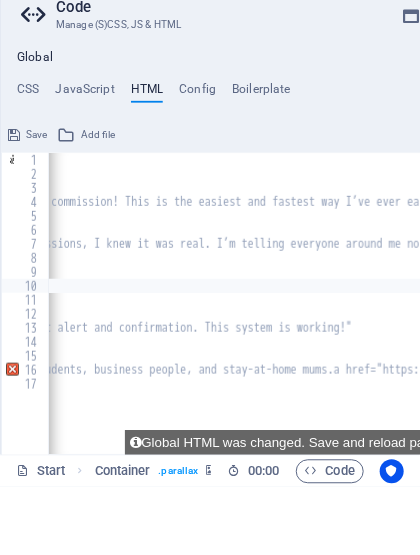 type on ""The one-time registration is small compared to the benefit. I’ve already recov" 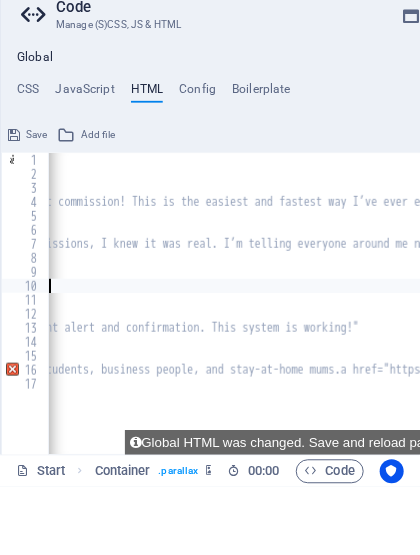 scroll, scrollTop: 0, scrollLeft: 0, axis: both 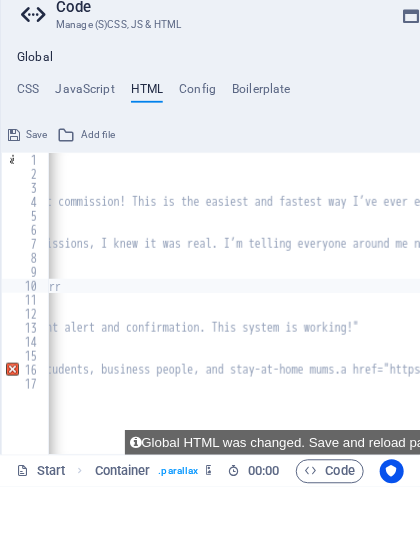 type on "r" 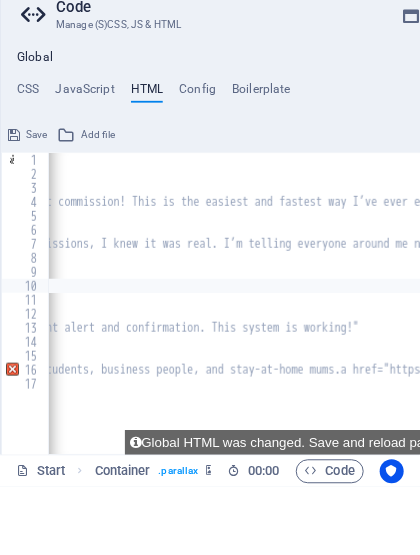 type on ""The one-time registration is small compared to the benefit. I’ve already reco" 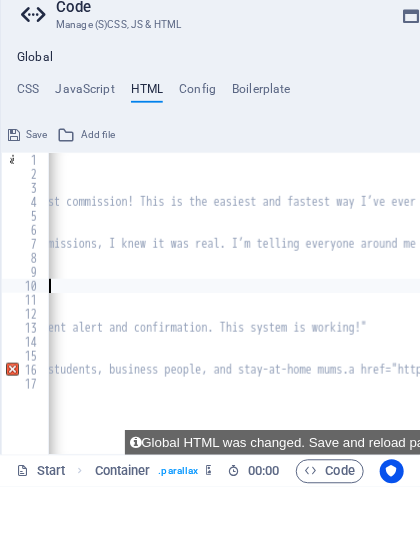 scroll, scrollTop: 0, scrollLeft: 0, axis: both 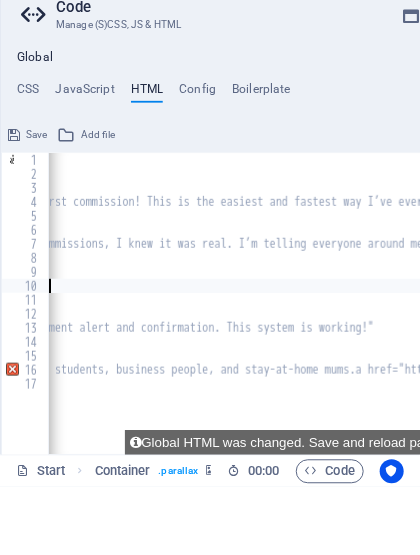 type on "r" 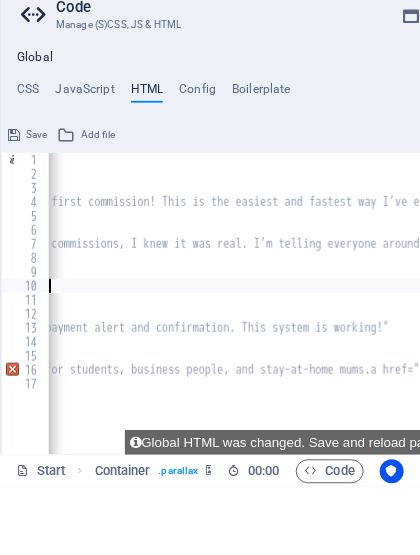 scroll, scrollTop: 0, scrollLeft: 0, axis: both 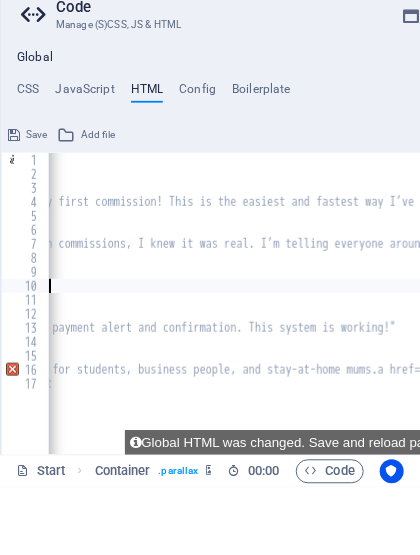 type on ""The one-time registration is small compared to the benefit. I’ve already" 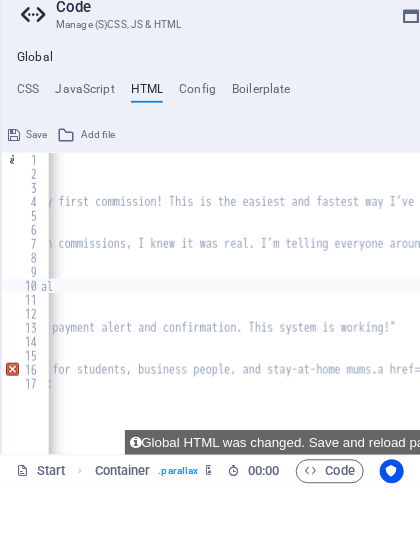 type on "a" 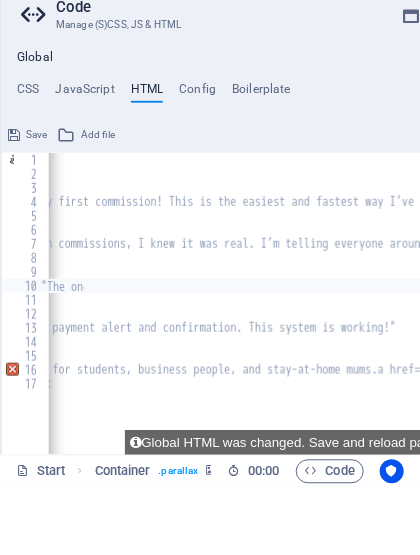 type on ""The one-time registration is small compared to the benefit. I’ve alrea" 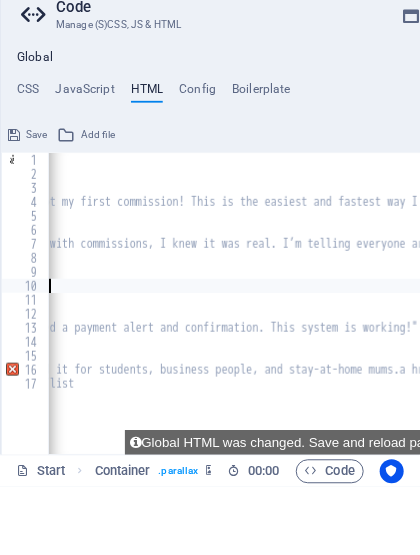 scroll, scrollTop: 0, scrollLeft: 0, axis: both 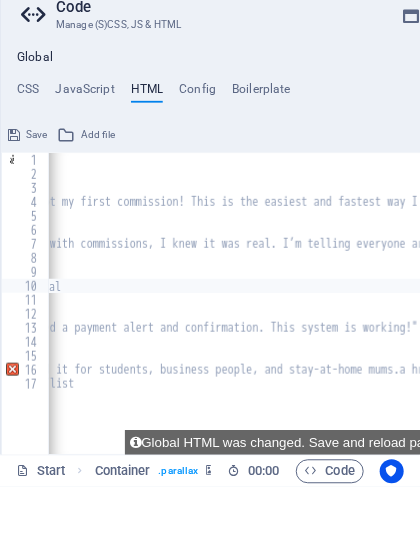 type on "a" 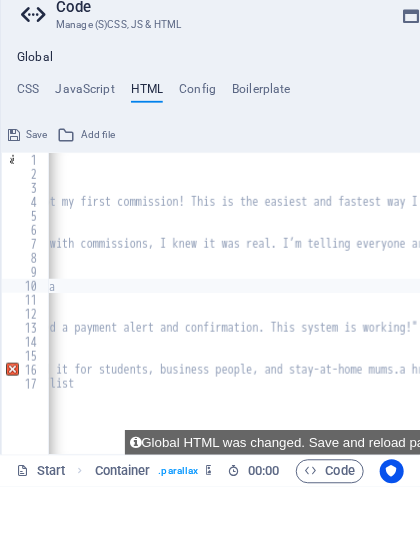 scroll, scrollTop: 0, scrollLeft: 524, axis: horizontal 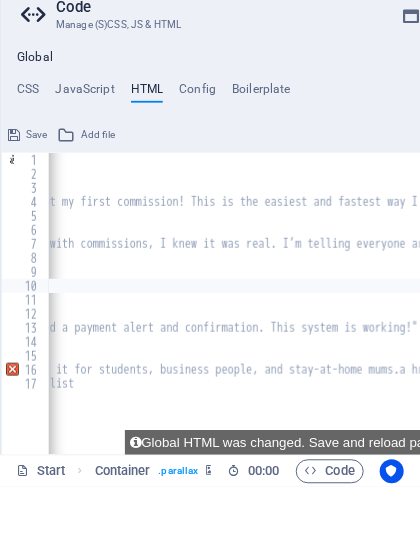 type on ""The one-time registration is small compared to the benefit. I’ve alre" 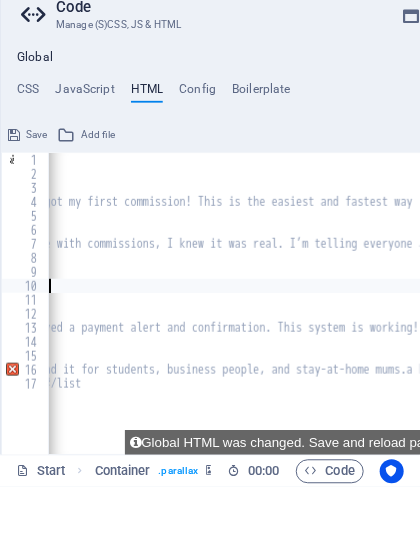 scroll, scrollTop: 0, scrollLeft: 0, axis: both 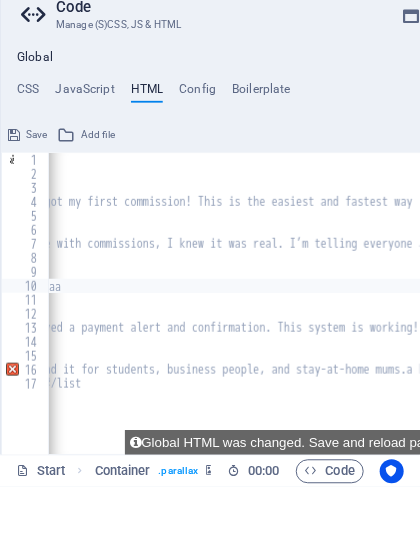 type on "a" 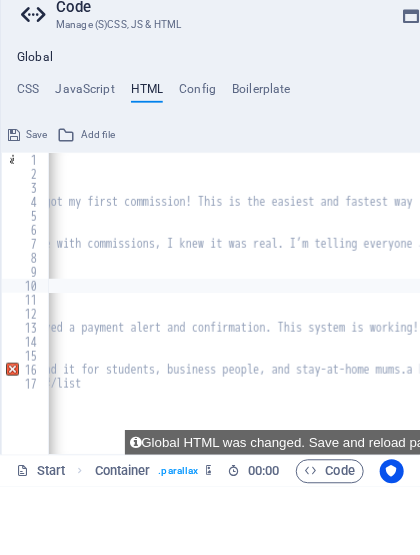 type on ""The one-time registration is small compared to the benefit. I’ve alr" 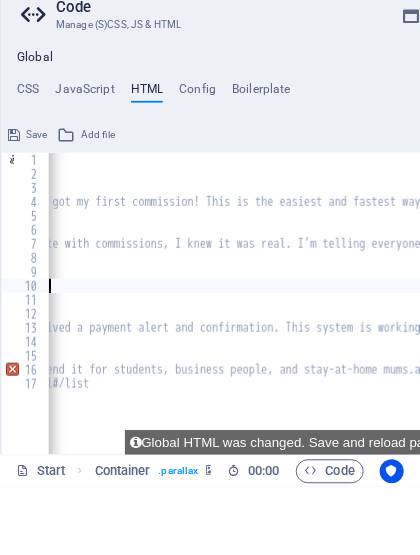 type on "a" 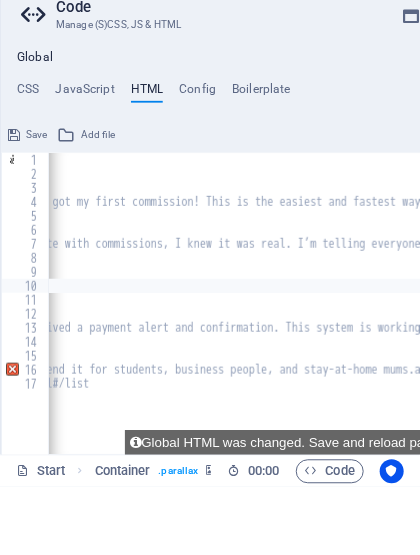 type on ""The one-time registration is small compared to the benefit. I’ve al" 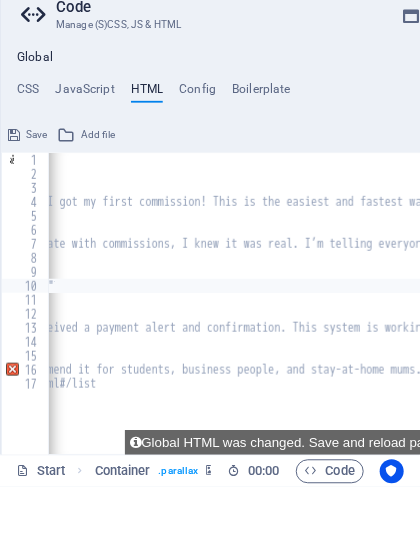 type on ""The one-time registration is small compared to the benefit" 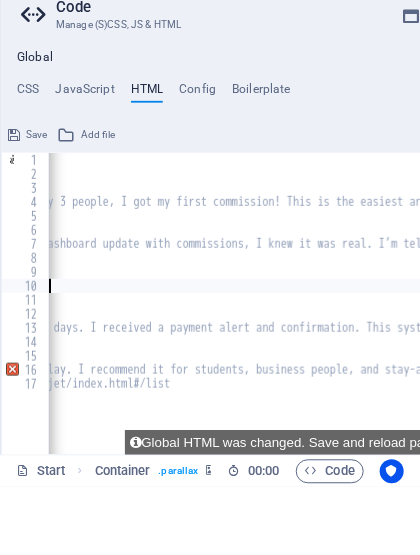 type on ""The one-time registration is small compared to the benef" 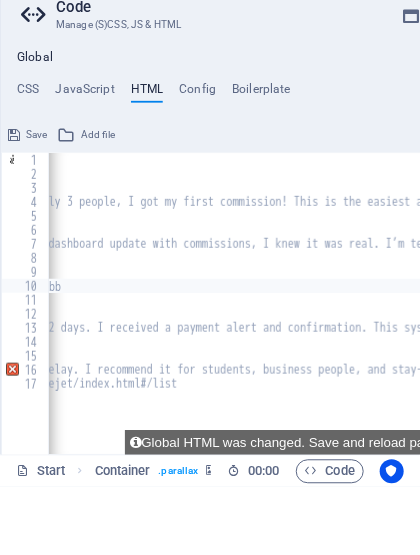 type on "b" 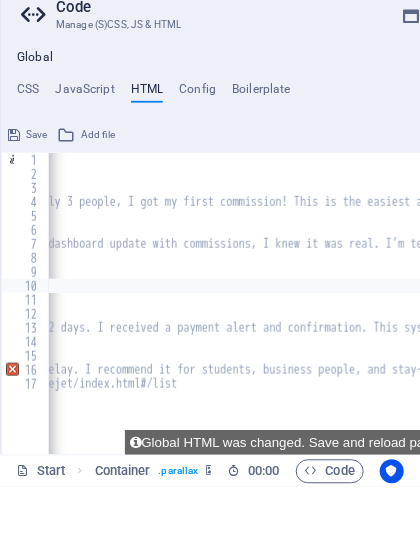 type on ""The one-time registration is small compared to the bene" 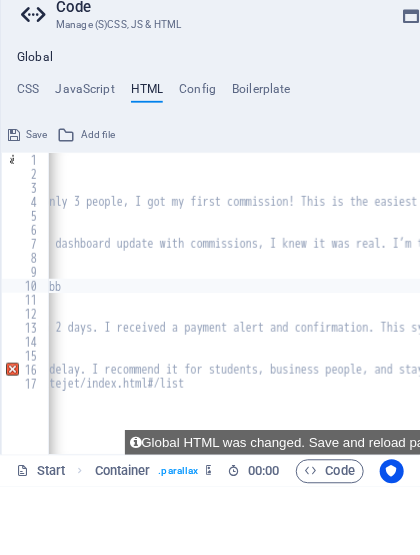 type on "b" 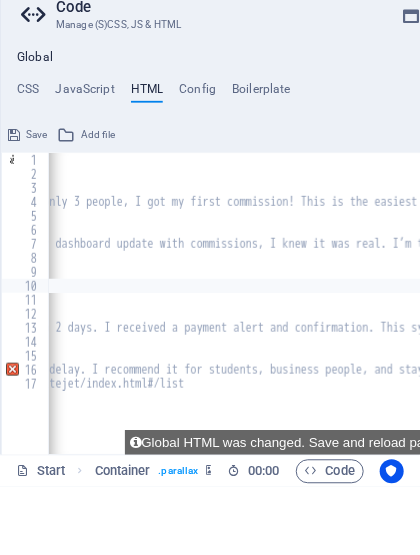 type on ""The one-time registration is small compared to the ben" 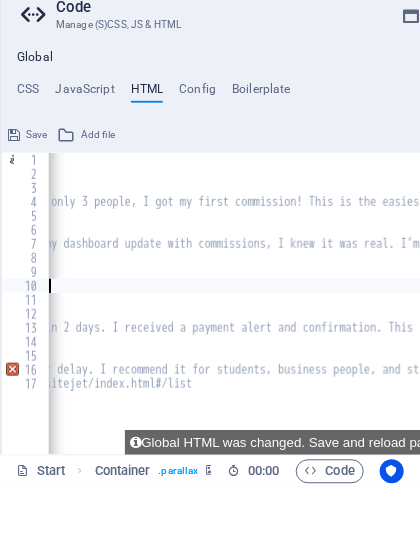 type on "b" 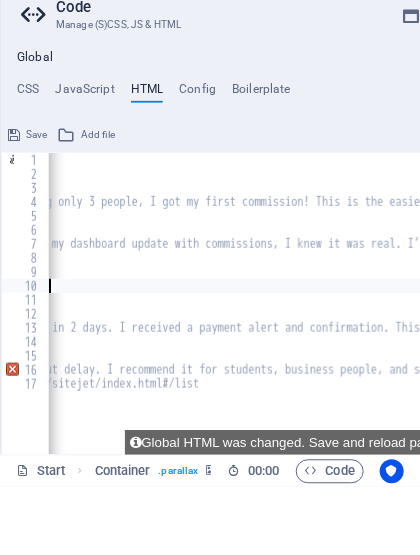 type on "b" 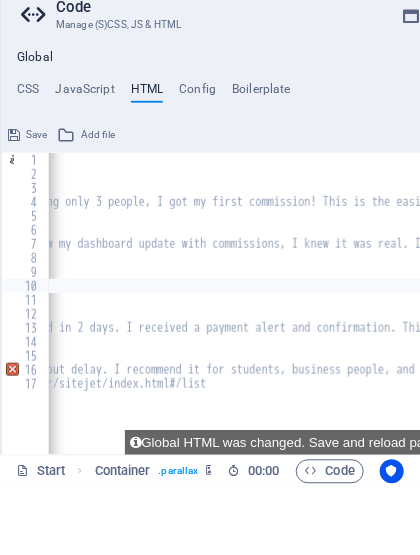 type on ""The one-time registration is small compared to the" 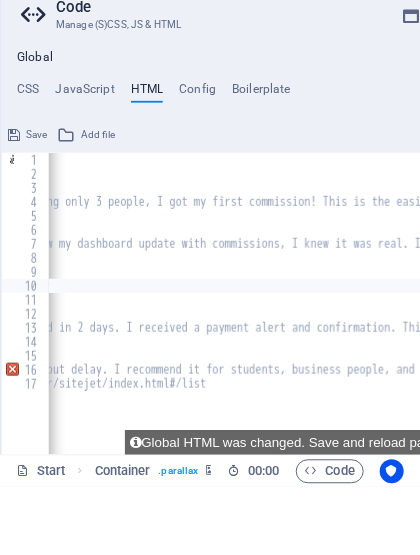type on "t" 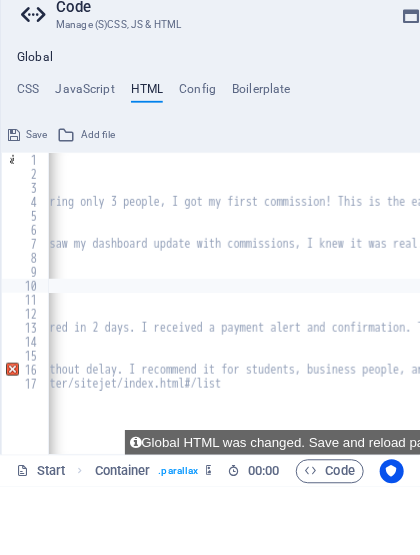 type on ""The one-time registration is small compared to th" 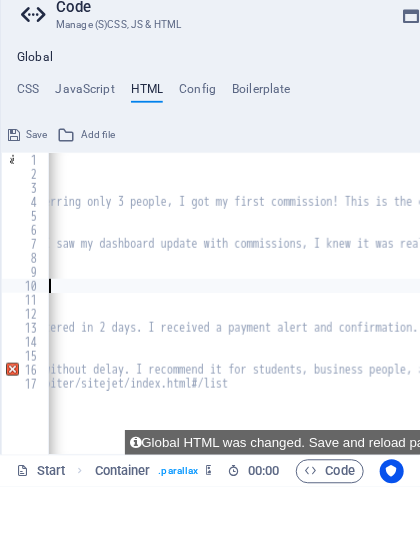 type on "t" 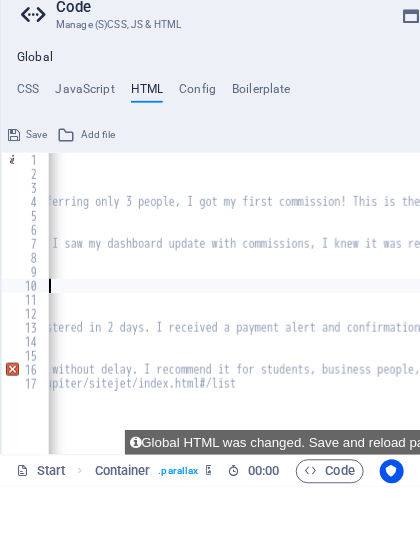 type on ""The one-time registration is small compared to" 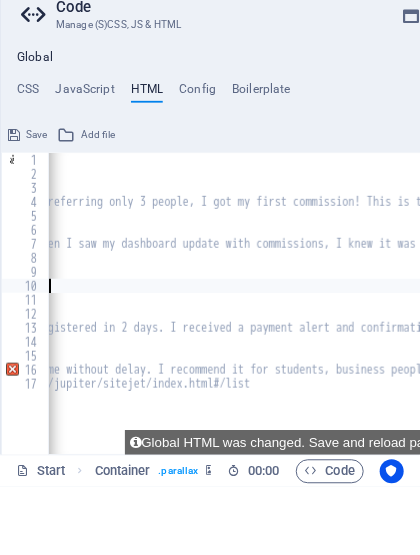 type on "t" 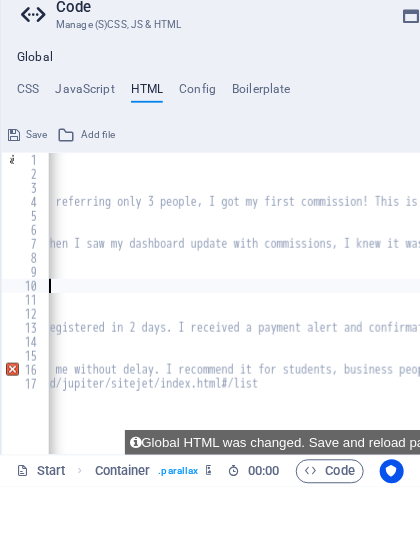 type on ""The one-time registration is small compared" 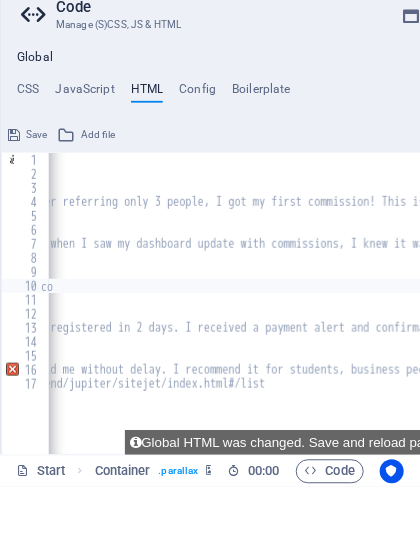 type on "c" 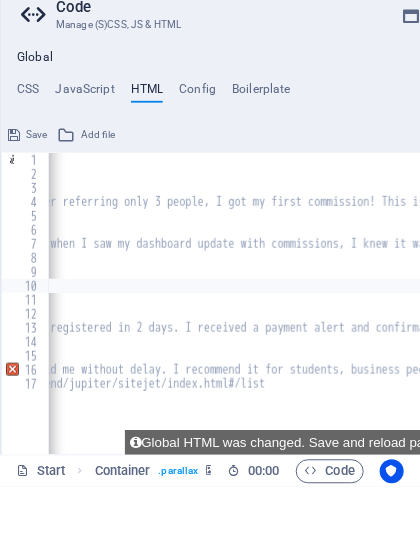 type on ""The one-time registration is small compare" 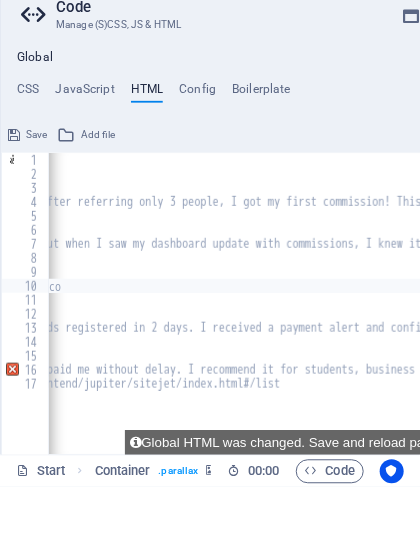 type on "c" 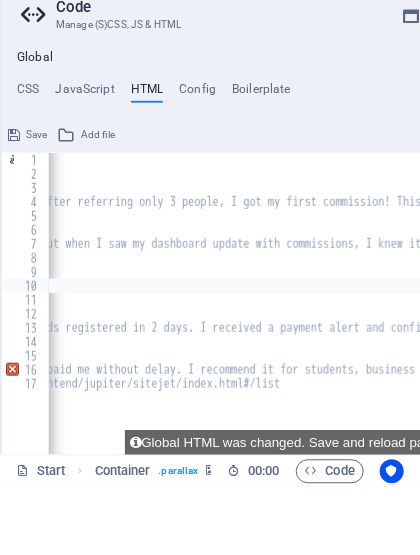 type on ""The one-time registration is small compar" 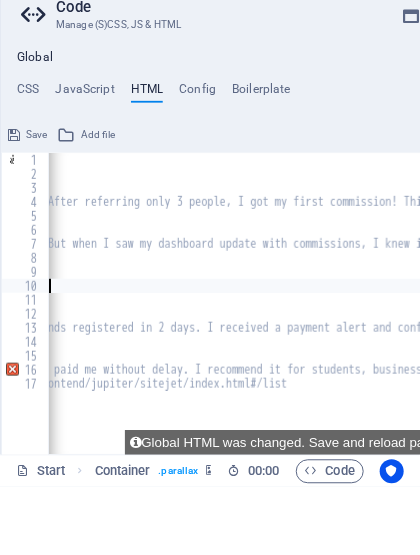 type on "c" 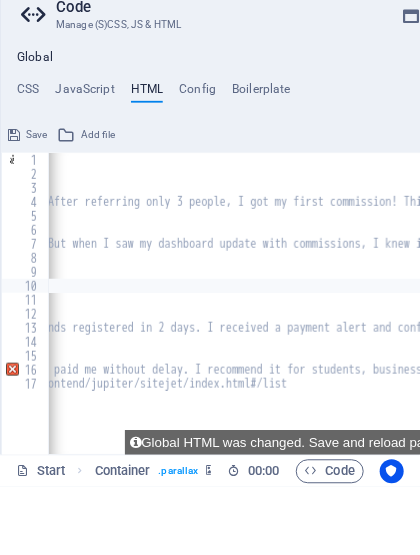 type on ""The one-time registration is small compa" 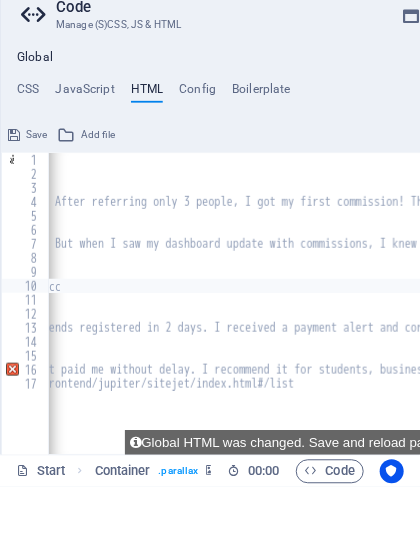 type on "c" 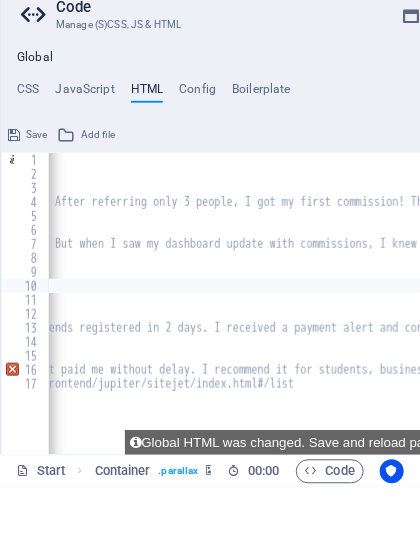 type on ""The one-time registration is small comp" 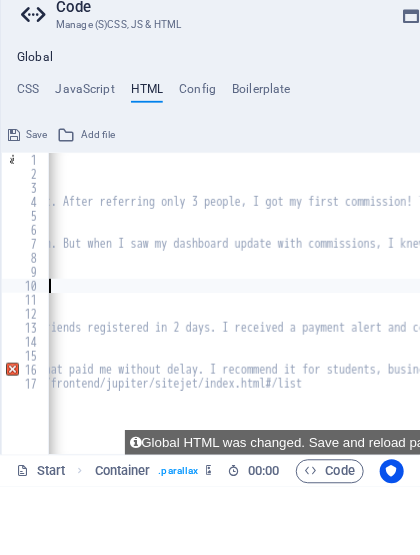 type on "c" 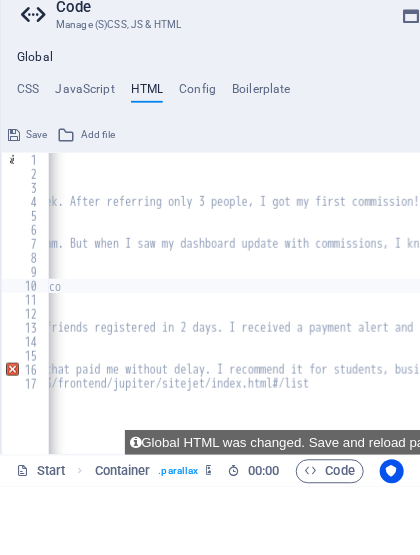 type on "c" 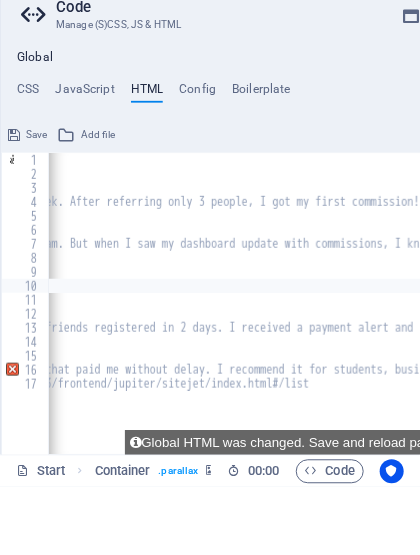 type on ""The one-time registration is small co" 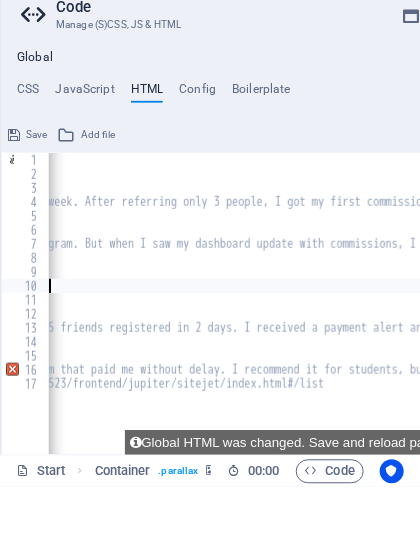 type on "The one-time registration is small" 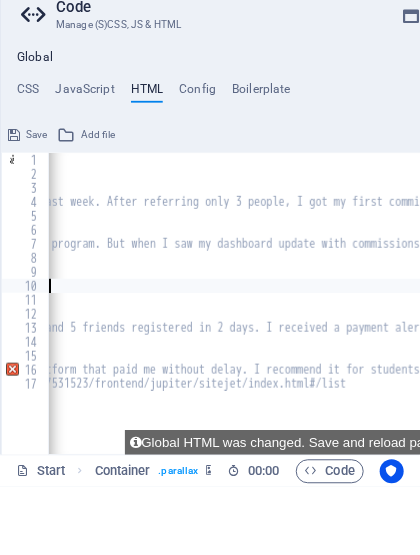 type on ""The one-time registration is sma" 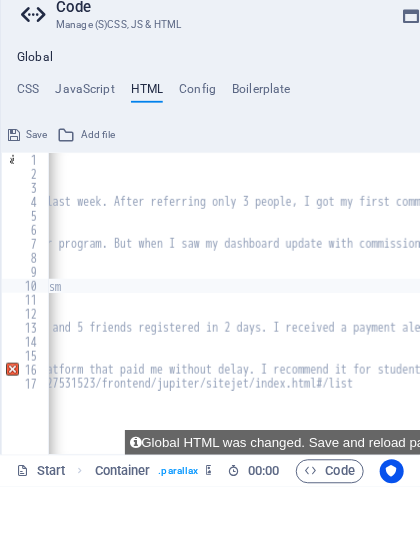 type on "s" 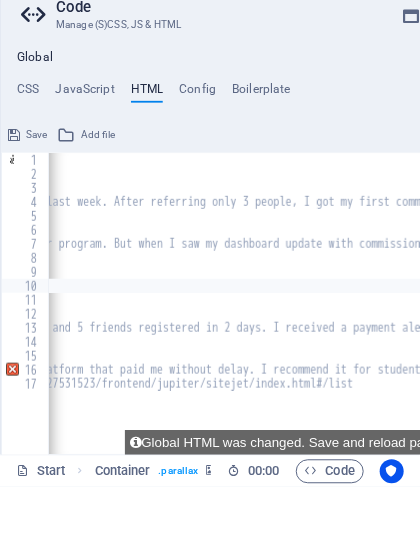type on ""The one-time registration is sm" 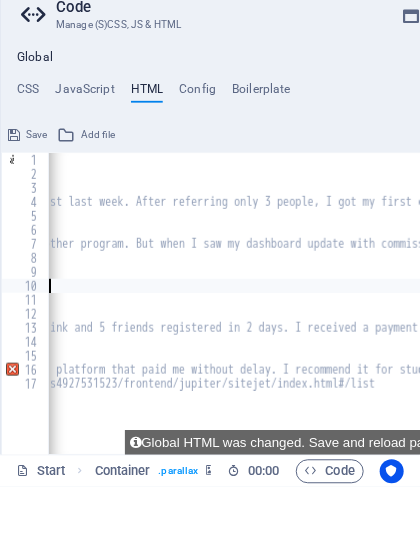 type on "The one-time registration is" 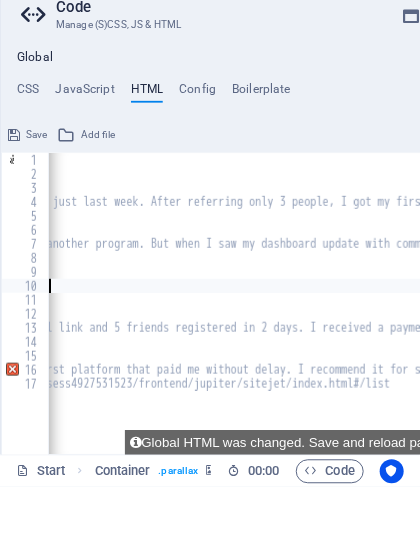 type on ""The one-time registration" 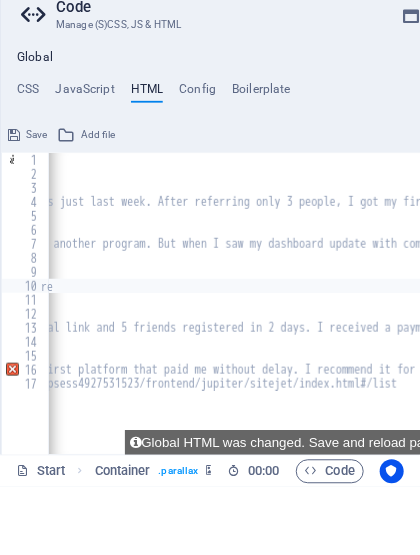 type on "r" 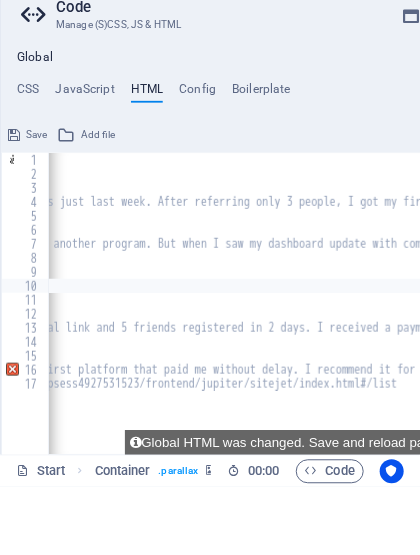 type on ""The one-time registratio" 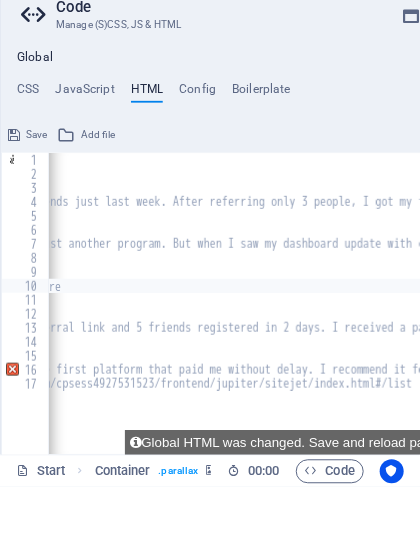 type on "r" 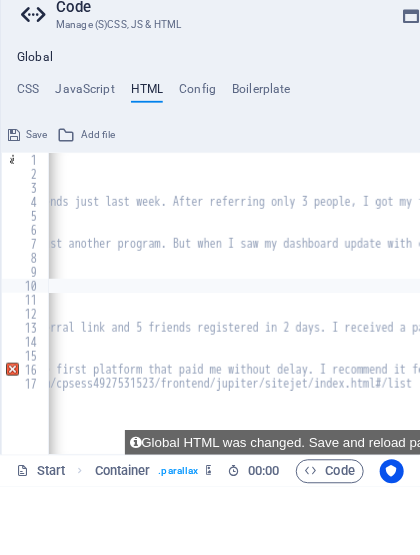 type on ""The one-time registrati" 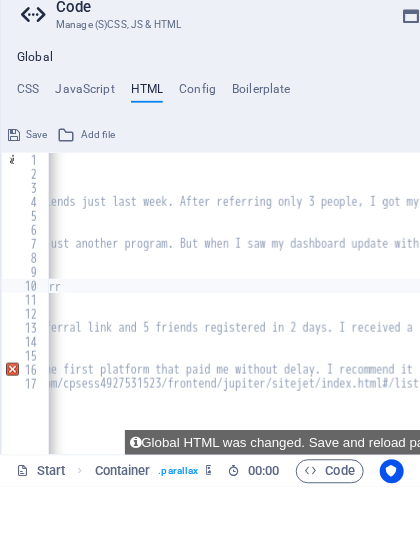 type on "r" 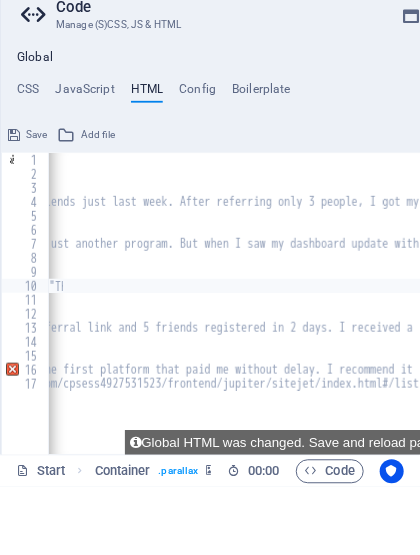 type on ""The one-time regist" 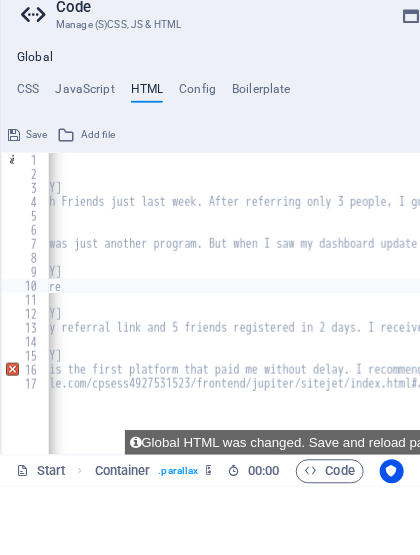 type on "r" 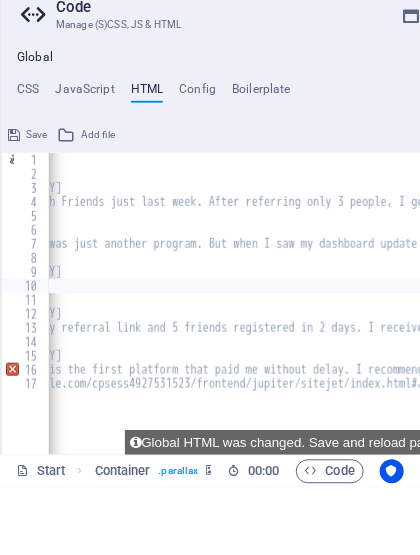 type on ""The one-time regis" 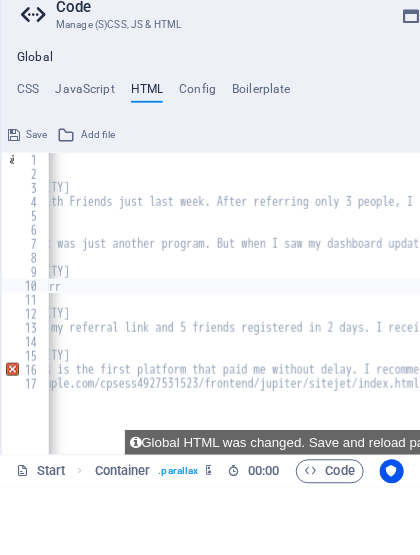 type on "r" 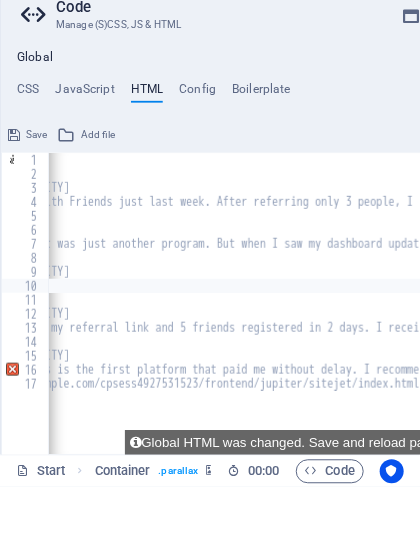 type on ""The one-time regi" 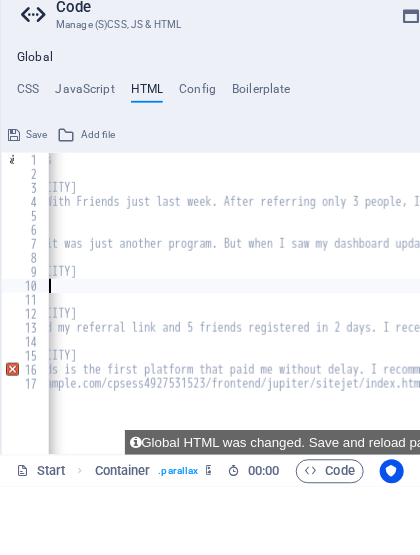type on "r" 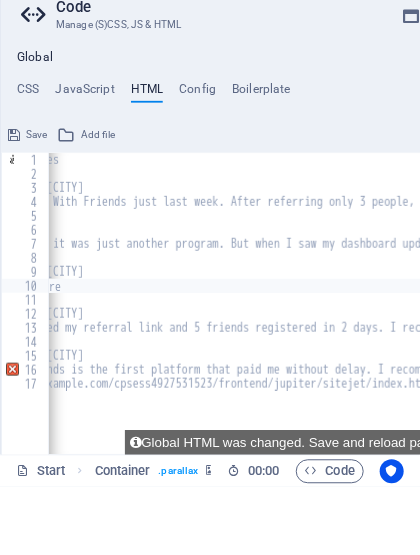 type on "r" 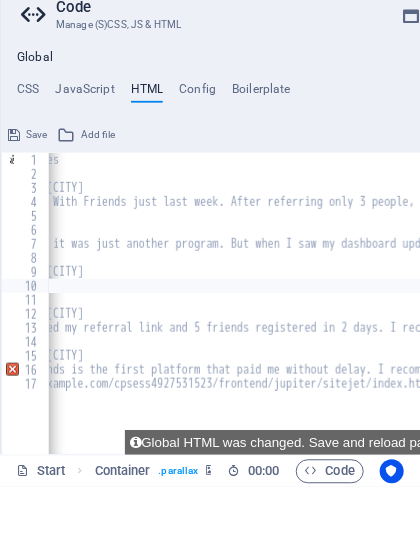 type on ""The one-time re" 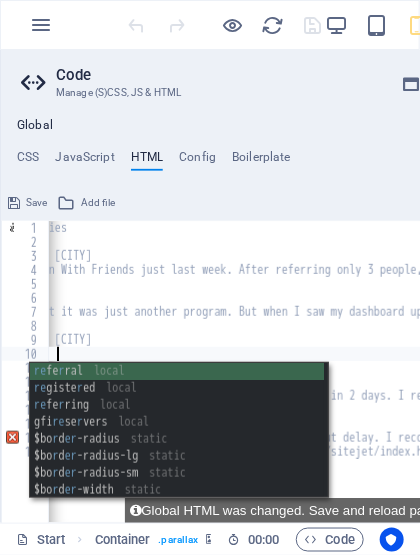 click on "New Member Testimonies 1. [LASTNAME] [INITIAL]. – [CITY] "I joined Naira-Rain With Friends just last week. After referring only 3 people, I got my first commission! This is the easiest and fastest way I’ve ever earned online." 2. [LASTNAME] [INITIAL]. – [CITY] "At first, I thought it was just another program. But when I saw my dashboard update with commissions, I knew it was real. I’m telling everyone around me now!" 3. [LASTNAME] [INITIAL]. – [CITY] "The one-time rer 4. [LASTNAME] [INITIAL]. – [CITY] "After joining, I used my referral link and 5 friends registered in 2 days. I received a payment alert and confirmation. This system is working!" 5. [LASTNAME] [INITIAL]. – [CITY] </ a > {{content}}https://[DOMAIN]/cpsess4927531523/frontend/jupiter/sitejet/index.html#/list" at bounding box center [1436, 385] 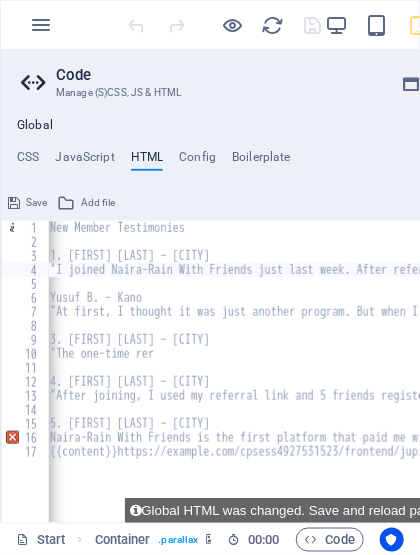 click on "New Member Testimonies 1. [FIRST] [LAST] – [CITY] "I joined Naira-Rain With Friends just last w eek. After referring only 3 people, I got my first commission! This is the easiest and fastest way I’ve ever earned online." 2. [FIRST] [LAST] – [CITY] "At first, I thought it was just another program. But when I saw my dashboard update with commissions, I knew it was real. I’m telling everyone around me now!" 3. [FIRST] [LAST] – [CITY] "The one-time rer 4. [FIRST] [LAST] – [CITY] "After joining, I used my referral link and 5 friends registered in 2 days. I received a payment alert and confirmation. This system is working!" 5. [FIRST] [LAST] – [CITY] < / a > {{content}}https://vikram.gfireservers.in:2083/cpsess4927531523/frontend/jupiter/sitejet/index.html#/list" at bounding box center (1554, 385) 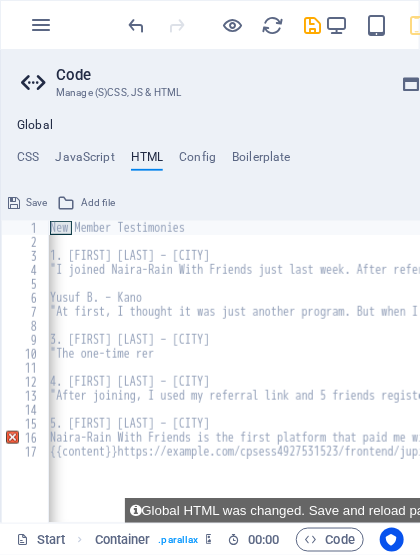 click on "New Member Testimonies 1. [FIRST] [LAST] – [CITY] "I joined Naira-Rain With Friends just last w eek. After referring only 3 people, I got my first commission! This is the easiest and fastest way I’ve ever earned online." 2. [FIRST] [LAST] – [CITY] "At first, I thought it was just another program. But when I saw my dashboard update with commissions, I knew it was real. I’m telling everyone around me now!" 3. [FIRST] [LAST] – [CITY] "The one-time rer 4. [FIRST] [LAST] – [CITY] "After joining, I used my referral link and 5 friends registered in 2 days. I received a payment alert and confirmation. This system is working!" 5. [FIRST] [LAST] – [CITY] < / a > {{content}}https://vikram.gfireservers.in:2083/cpsess4927531523/frontend/jupiter/sitejet/index.html#/list" at bounding box center [1554, 385] 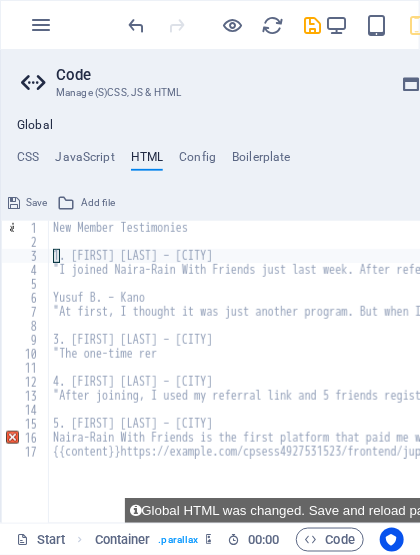 type on "New Member Testimonies. [LAST] [LAST] – [CITY]" 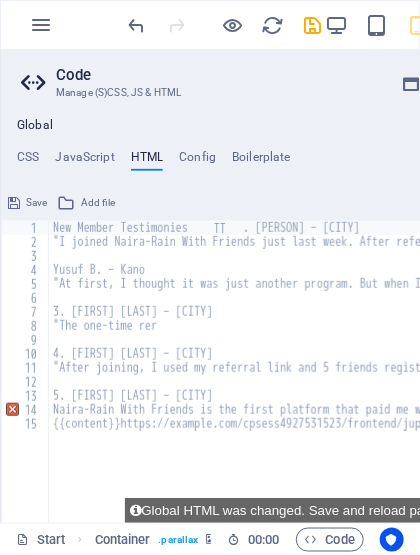type on "T" 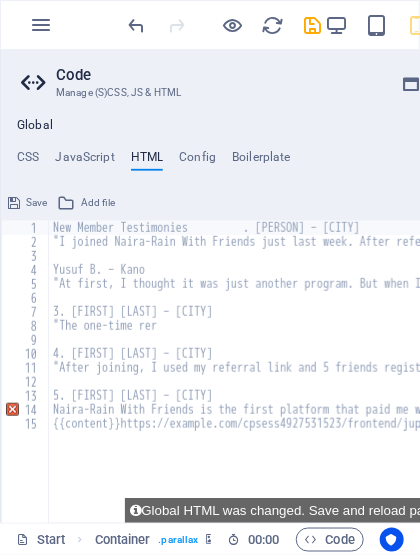 type on "New Member Testimonie. [FIRST] [LAST] – [CITY]" 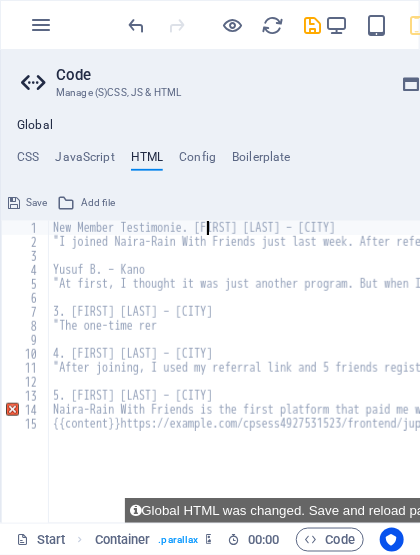 type on "T" 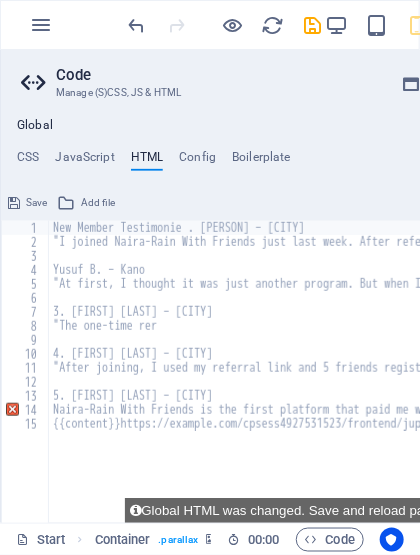 type on "New Member Testimoni. [FIRST] [LAST] – [CITY]" 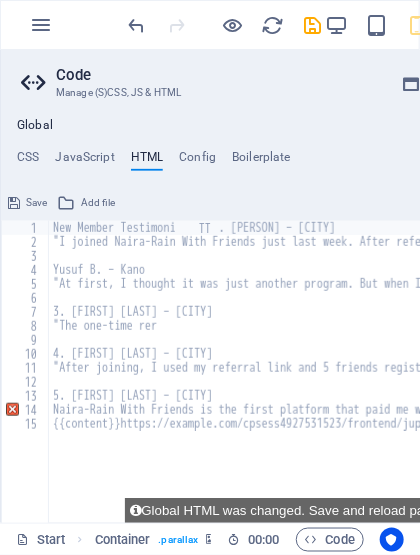 type on "T" 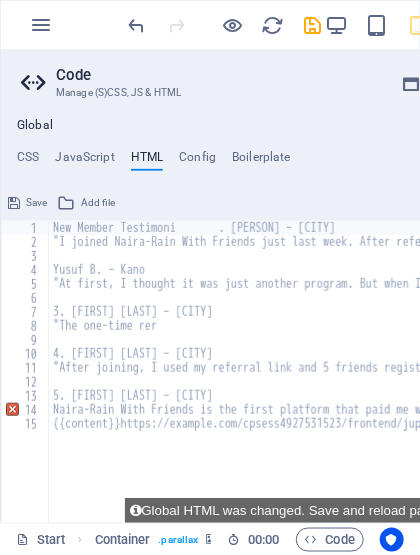 type on "New Member Testimon. [FIRST] [LAST] – [CITY]" 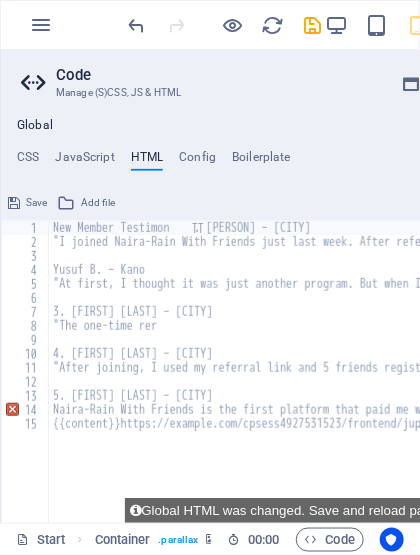 type on "T" 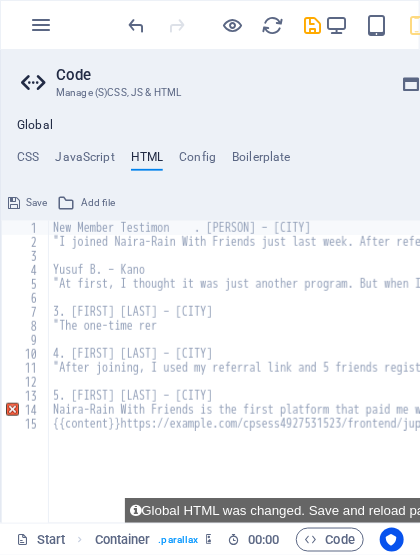 type on "New Member Testimo. [FIRST] [LAST] – Enugu" 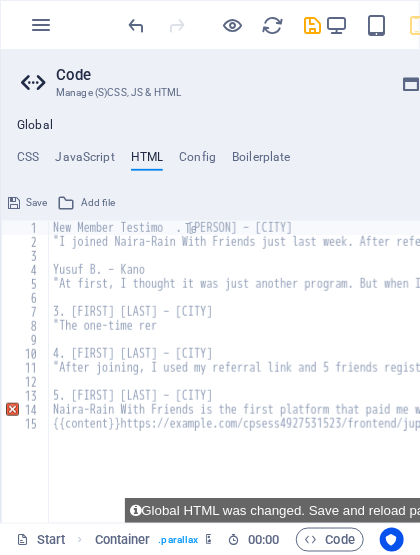 type on "T" 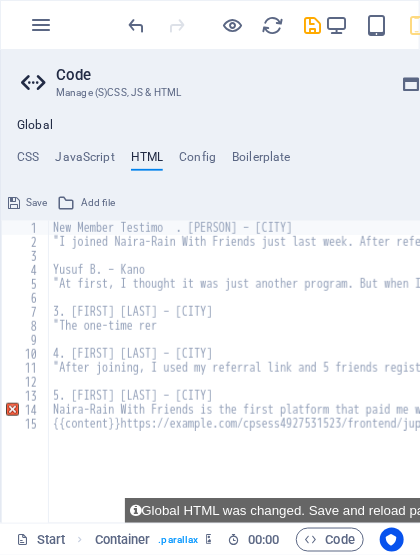 type on "New Member Testim. [FIRST] [LAST] – Enugu" 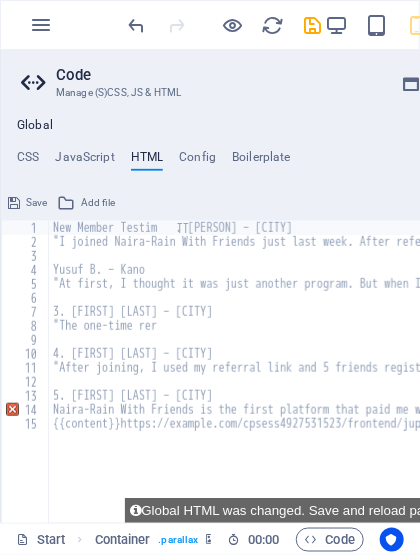 type on "T" 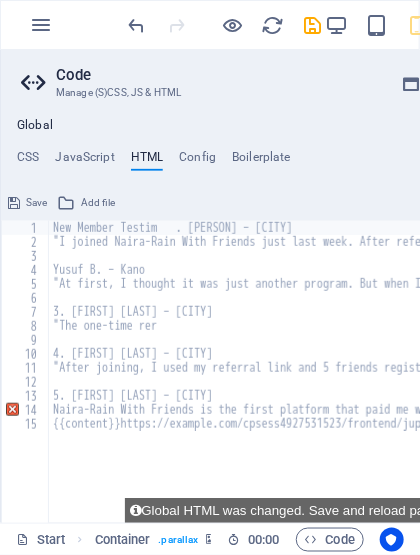 type on "New Member Testi. [FIRST] [LAST] – [CITY]" 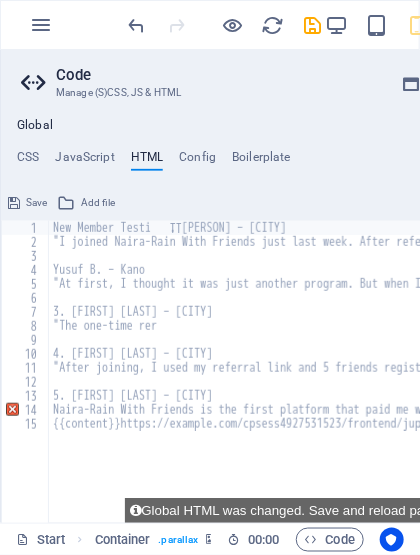type on "T" 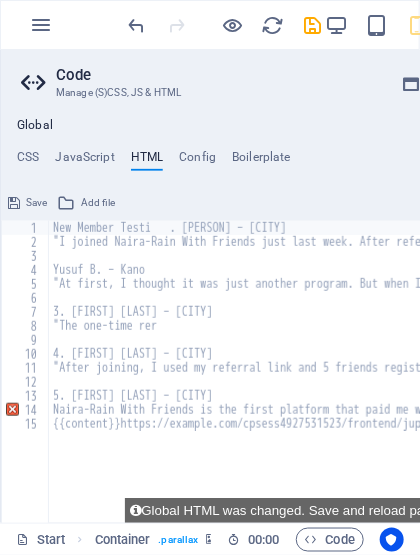 type on "New Member Test. [FIRST] [LAST] – [CITY]" 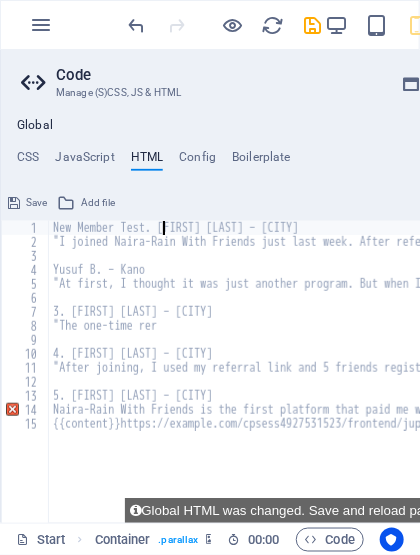 type on "T" 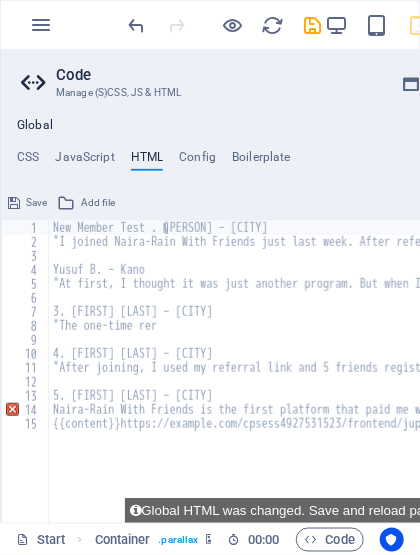 type on "New Member Te. [LAST] [LAST] – [CITY]" 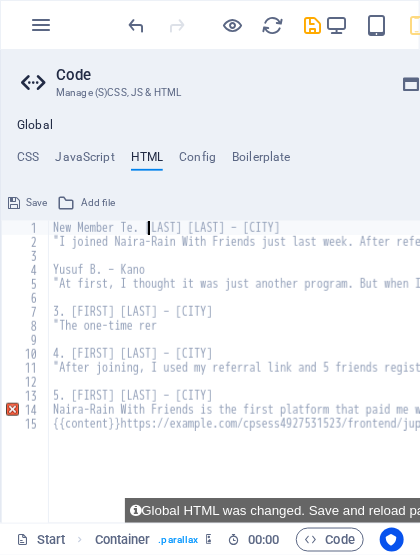 type on "T" 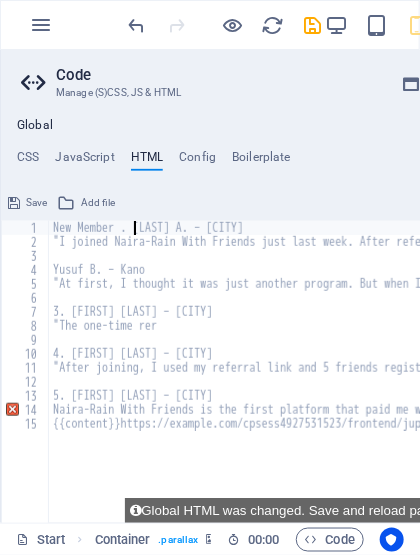 type on "New Member. [FIRST] [LAST]. – [CITY]" 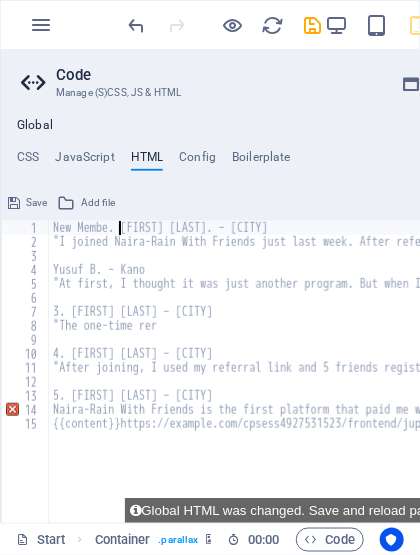 type on "New Memb. [NAME] – [CITY]" 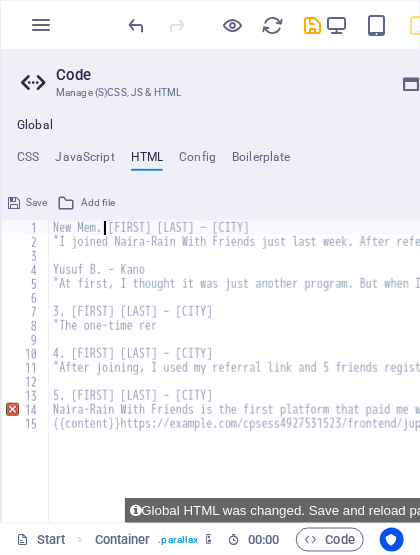type on "M" 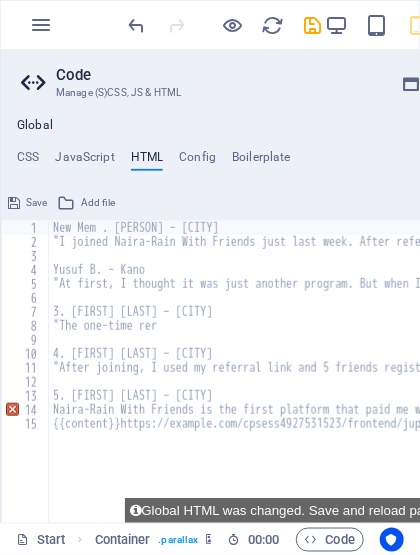 type on "New Me. [FIRST] [LAST]. – [CITY]" 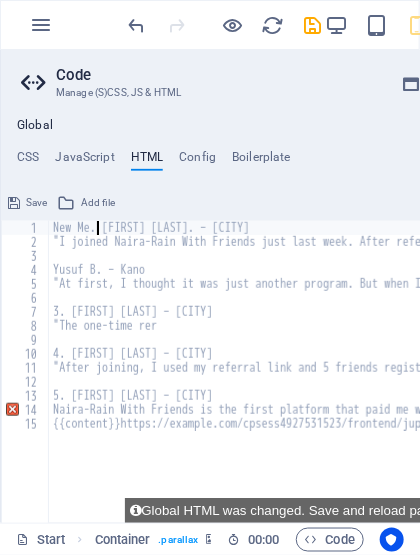 type on "M" 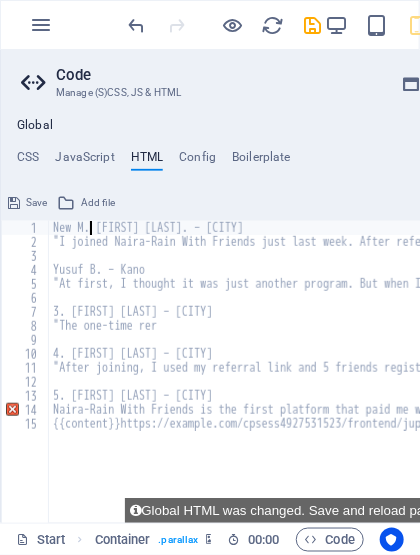 type on "New. [FIRST] [LAST] – [CITY]" 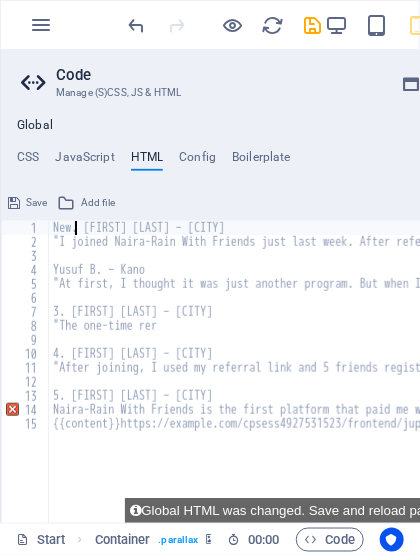 type on "N" 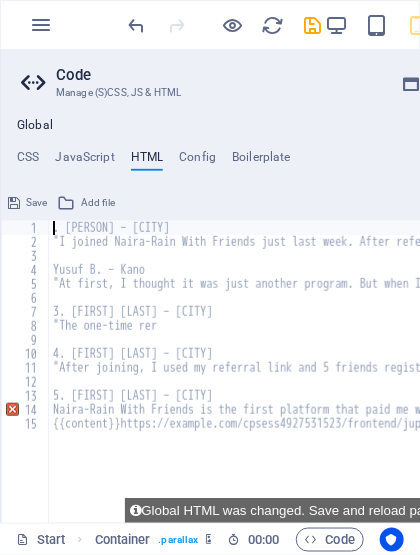 click on ". [FIRST] [LAST] – [CITY] "I joined Naira-Rain With Friends just last week. After referring only 3 people, I got my first commission! This is the easiest and fastest way I’ve ever earned online." 2. [FIRST] [LAST] – [CITY] "At first, I thought it was just another program. But when I saw my dashboard update with commissions, I knew it was real. I’m telling everyone around me now!" 3. [FIRST] [LAST] – [CITY] "The one-time rer 4. [FIRST] [LAST] – [CITY] "After joining, I used my referral link and 5 friends registered in 2 days. I received a payment alert and confirmation. This system is working!" 5. [FIRST] [LAST] – [CITY] "Naira-Rain With Friends is the first platform that paid me without delay. I recommend it for students, business people, and stay-at-home mums."a href="https:https://example.com:2083/cpsess4927531523/frontend/jupiter/sitejet/index.html#/list//example.com:2083/cpsess4927531523/frontend/jupiter/sitejet/index.html#/list#main-content" class="wv-link-content button">Skip to main content </ a" at bounding box center (1557, 385) 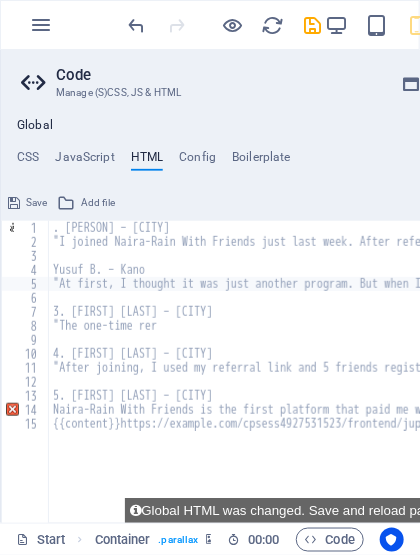 scroll, scrollTop: 0, scrollLeft: 0, axis: both 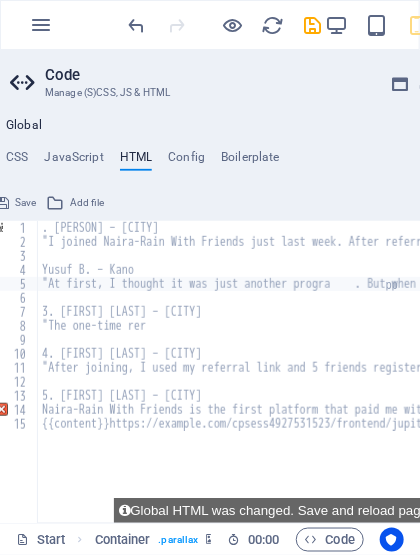 type on "p" 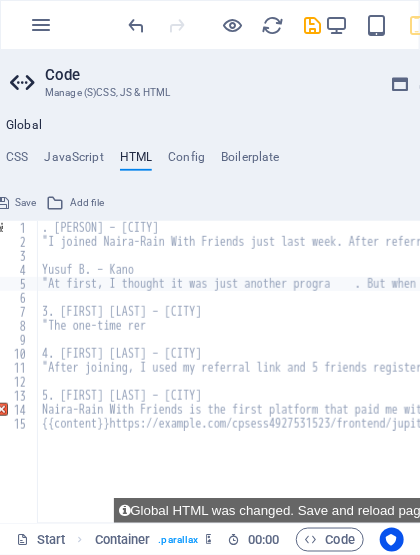 type on ""At first, I thought it was just another progr. But when I saw my dashboard update with commissions, I knew it was real. I’m telling everyone around me now!"" 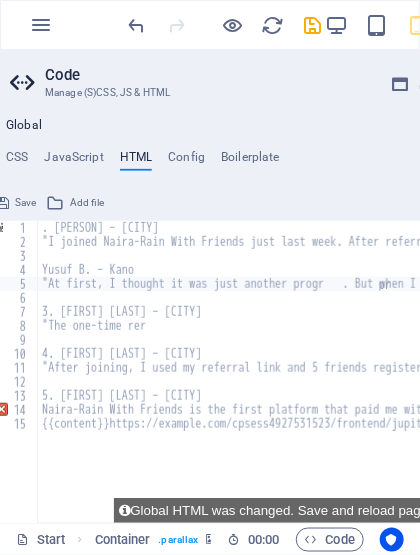 type on "p" 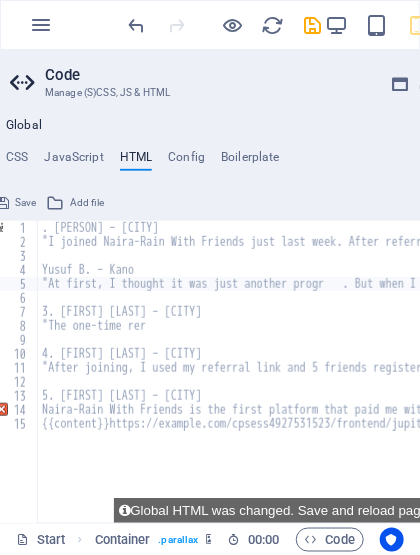 type on ""At first, I thought it was just another prog. But when I saw my dashboard update with commissions, I knew it was real. I’m telling everyone around me now!"" 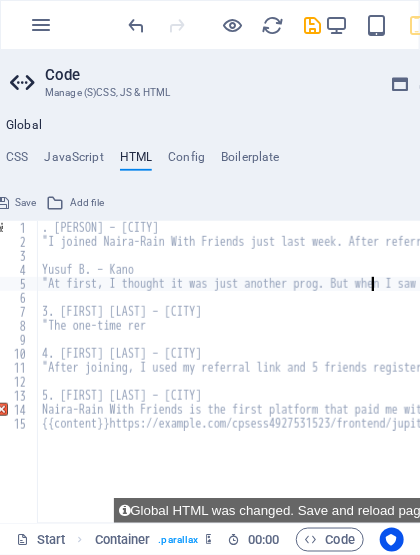 scroll, scrollTop: 0, scrollLeft: 0, axis: both 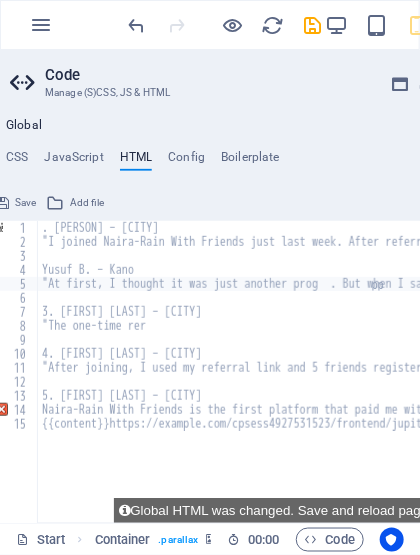 type on "p" 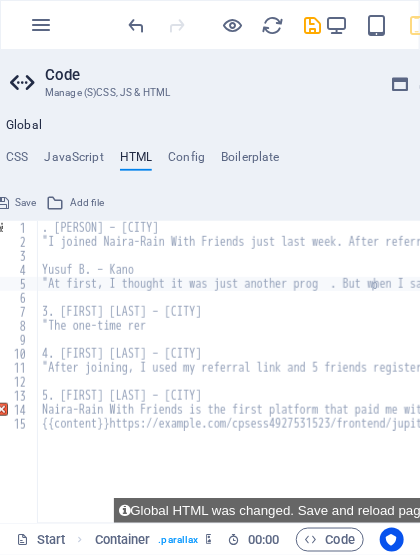 scroll, scrollTop: 0, scrollLeft: 1, axis: horizontal 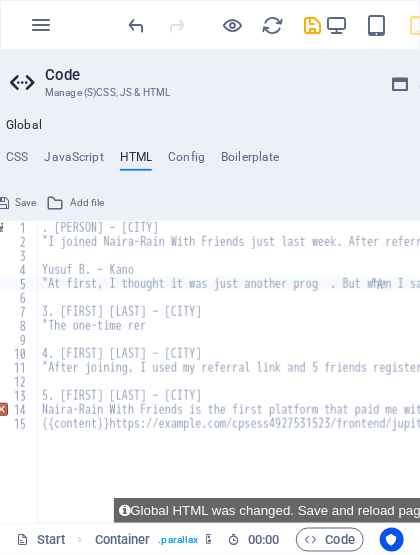 type on ""At first, I thought it was just another p. But when I saw my dashboard update with commissions, I knew it was real. I’m telling everyone around me now!"" 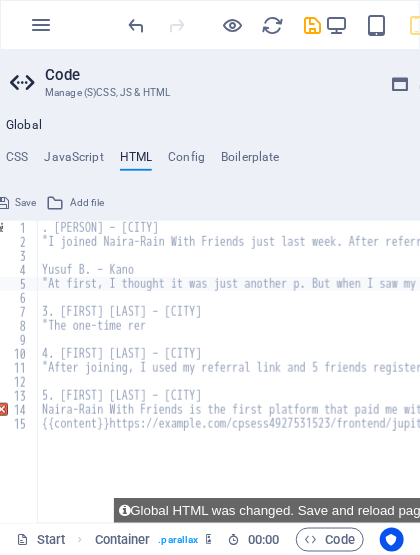 scroll, scrollTop: 0, scrollLeft: 0, axis: both 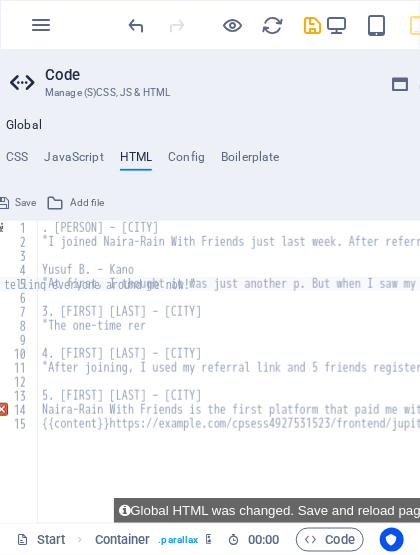 type on ""At first, I thought it was just another. But when I saw my dashboard update with commissions, I knew it was real. I’m telling everyone around me now!"" 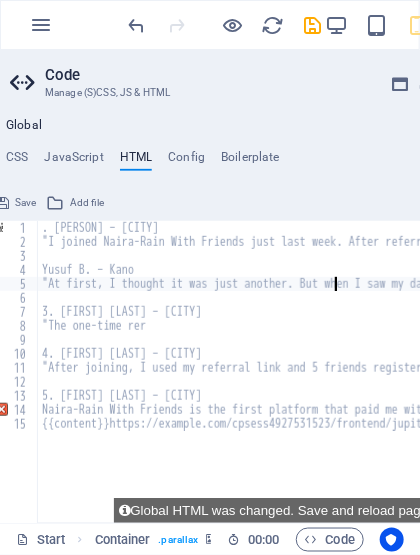 scroll, scrollTop: 0, scrollLeft: 0, axis: both 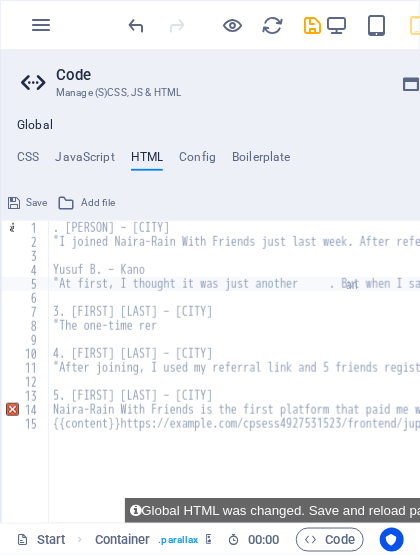 type on "a" 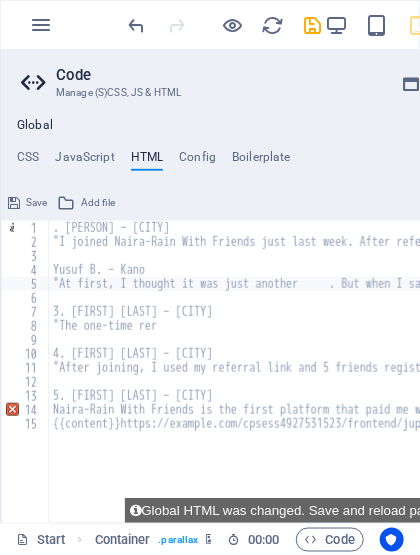 type on ""At first, I thought it was just anothe. But when I saw my dashboard update with commissions, I knew it was real. I’m telling everyone around me now!"" 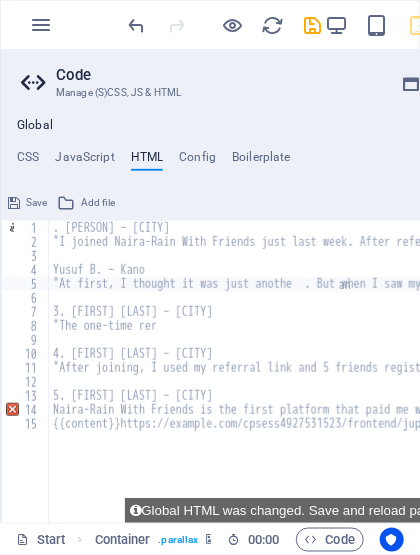 type on "a" 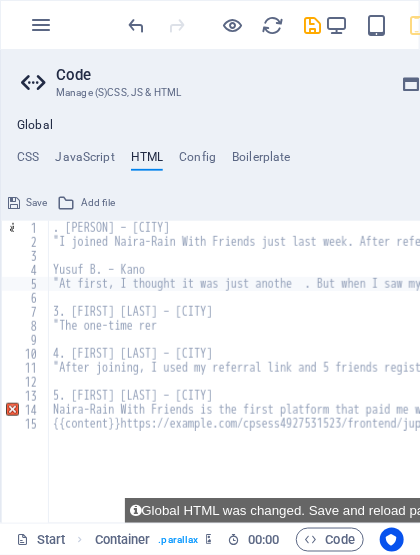 type on ""At first, I thought it was just anoth. But when I saw my dashboard update with commissions, I knew it was real. I’m telling everyone around me now!"" 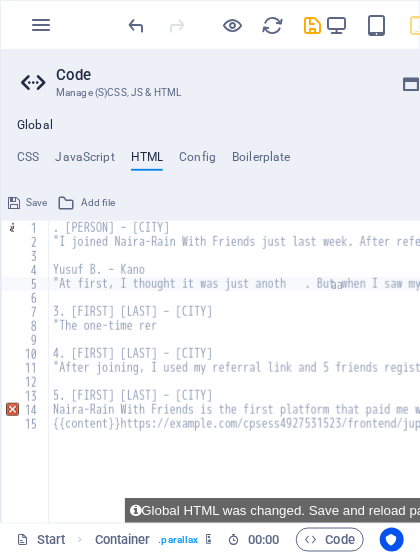 type on "a" 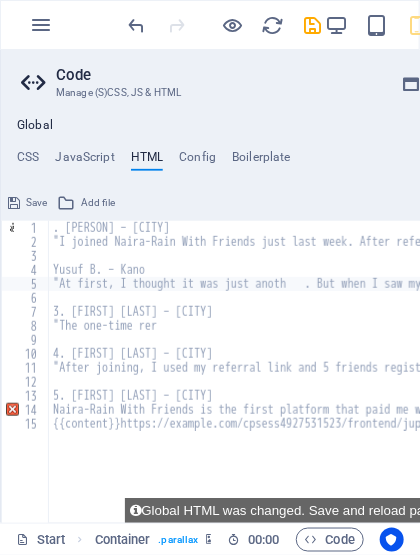 type on ""At first, I thought it was just anot. But when I saw my dashboard update with commissions, I knew it was real. I’m telling everyone around me now!"" 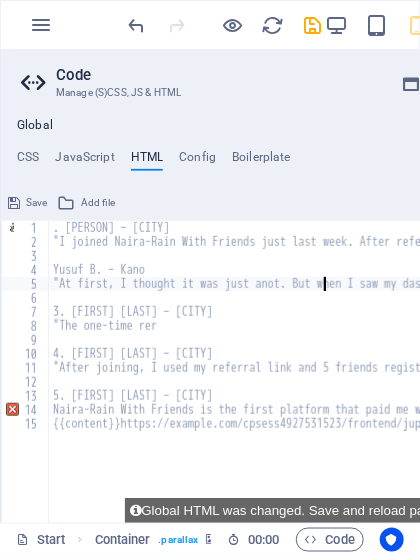 type on "a" 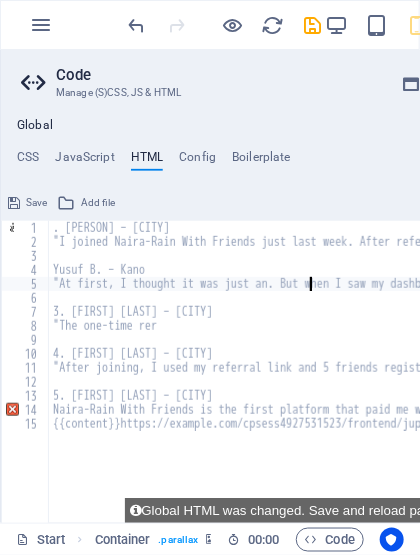 type on "a" 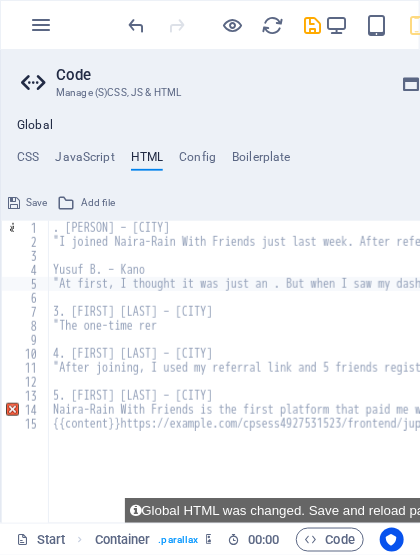 type on ""At first, I thought it was just a. But when I saw my dashboard update with commissions, I knew it was real. I’m telling everyone around me now!"" 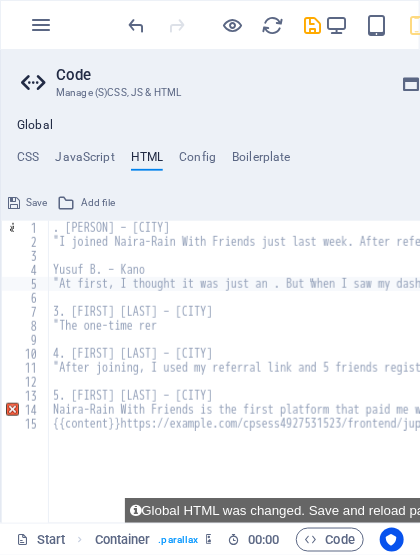 type on ""At first, I thought it was just. But when I saw my dashboard update with commissions, I knew it was real. I’m telling everyone around me now!"" 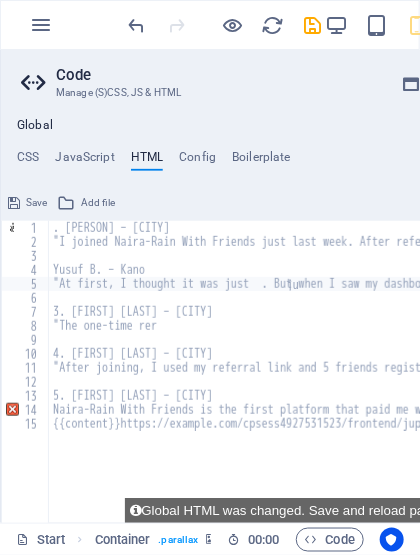 type on "j" 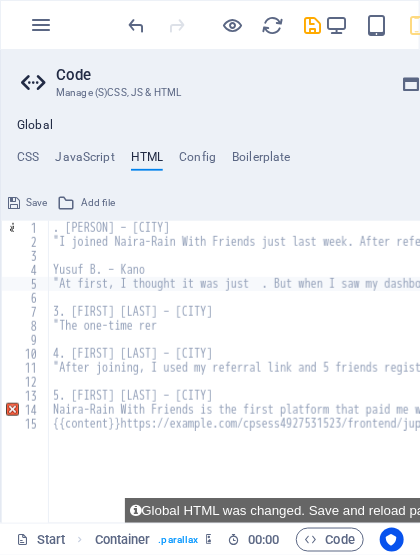 type on ""At first, I thought it was jus. But when I saw my dashboard update with commissions, I knew it was real. I’m telling everyone around me now!"" 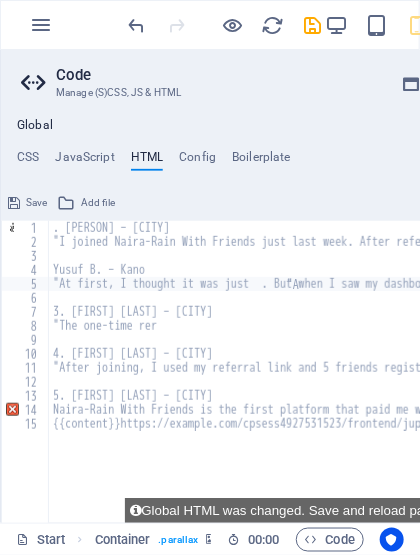 scroll, scrollTop: 0, scrollLeft: 0, axis: both 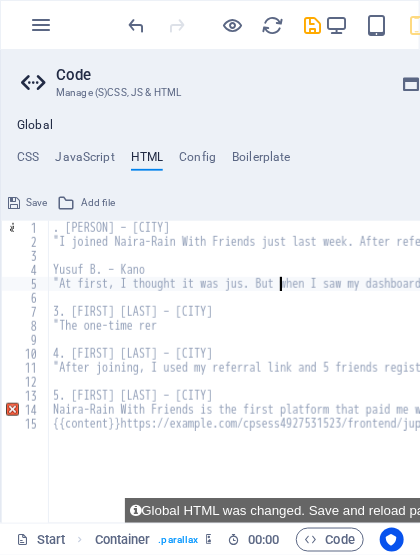 type 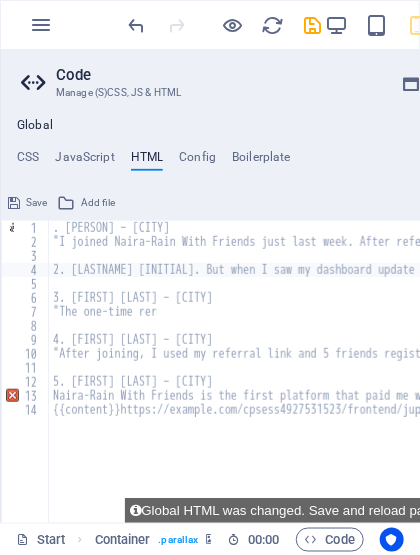 scroll, scrollTop: 0, scrollLeft: 0, axis: both 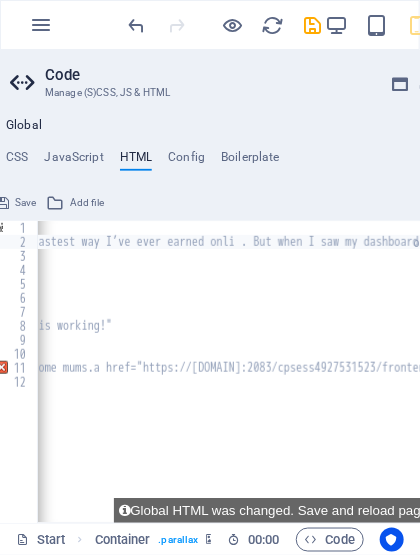 click on ". [FIRST] [LAST] – [CITY] "I joined Naira-Rain With Friends just last week. After referring only 3 people, I got my first commission! This is the easiest and fastest way I’ve ever earned onli o . But when I saw my dashboard update with commissions, I knew it was real. I’m telling everyone around me now!" 3. [FIRST] [LAST] – [CITY] "After joining, I used my referral link and 5 friends registered in 2 days. I received a payment alert and confirmation. This system is working!" 5. [FIRST] [LAST] – [CITY] "Naira-Rain With Friends is the first platform that paid me without delay. I recommend it for students, business people, and stay-at-home mums."a href="https://[DOMAIN]/cpsess4927531523/frontend/jupiter/sitejet/index.html#/list//[DOMAIN]:2083/cpsess4927531523/frontend/jupiter/sitejet/index.html#/list#main-content" class="wv-link-content button">Skip to main content </ a >" at bounding box center [726, 385] 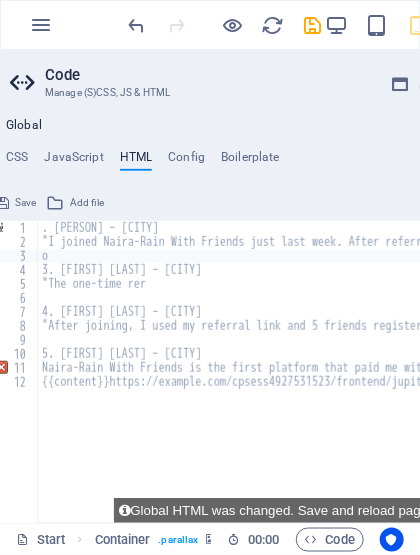 scroll, scrollTop: 0, scrollLeft: 0, axis: both 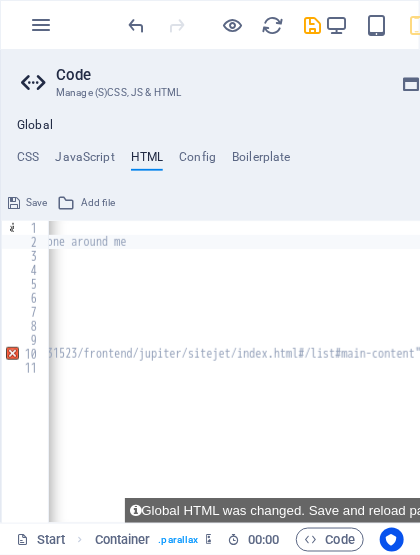 click on ". [FIRST NAME] [LAST NAME] – [CITY] "I joined Naira-Rain With Friends just last week. After referring only 3 people, I got my first commission! This is the easiest and fastest way I’ve ever earned onli. But when I saw my dashboard update with commissions, I knew it was real. I’m telling everyone around me 3. [LAST NAME] – [CITY] "The one-time rer 4. [LAST NAME] [LAST NAME] – [CITY] "After joining, I used my referral link and 5 friends registered in 2 days. I received a payment alert and confirmation. This system is working!" 5. [LAST NAME] [LAST NAME] – [CITY] "Naira-Rain With Friends is the first platform that paid me without delay. I recommend it for students, business people, and stay-at-home mums."a href="https://[DOMAIN]/[PATH]" class="wv-link-content button">Skip to main content </ a >" at bounding box center [-27, 385] 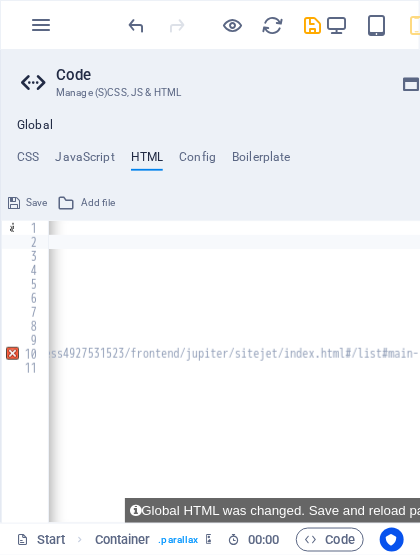 click on ". [FIRST] [LAST]. – [CITY] "I joined Naira-Rain With Friends just last week. After referring only 3 people, I got my first commission! This is the easiest and fastest way I’ve ever earned onli. But when I saw my dashboard update with co one around me 3. [FIRST] [LAST]. – [CITY] "The one-time rer 4. [FIRST] [LAST]. – [CITY] "After joining, I used my referral link and 5 friends registered in 2 days. I received a payment alert and confirmation. This system is working!" 5. [FIRST] [LAST]. – [CITY] "Naira-Rain With Friends is the first platform that paid me without delay. I recommend it for students, business people, and stay-at-home mums."a href="https://[DOMAIN]:2083/cpsess[NUMBER]/frontend/jupiter/sitejet/index.html#/list//[DOMAIN]:2083/cpsess[NUMBER]/frontend/jupiter/sitejet/index.html#/list#main-content" class="wv-link-content button">Skip to main content </ a > {{content}}https://[DOMAIN]:2083/cpsess[NUMBER]/frontend/jupiter/sitejet/index.html#/list" at bounding box center (20, 385) 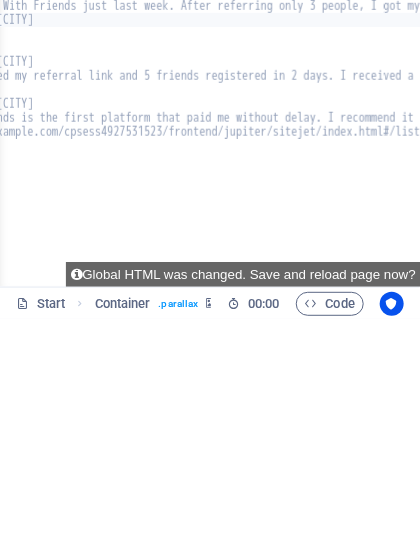 click on ". [FIRST] [LAST]. – [CITY] "I joined Naira-Rain With Friends just last week. After referring only 3 people, I got my first commission! This is the easiest and fastest way I’ve ever earned onli. But when I saw my dashboard update with co one around me 3. [FIRST] [LAST]. – [CITY] "The one-time rer 4. [FIRST] [LAST]. – [CITY] "After joining, I used my referral link and 5 friends registered in 2 days. I received a payment alert and confirmation. This system is working!" 5. [FIRST] [LAST]. – [CITY] "Naira-Rain With Friends is the first platform that paid me without delay. I recommend it for students, business people, and stay-at-home mums."a href="https://[DOMAIN]:2083/cpsess[NUMBER]/frontend/jupiter/sitejet/index.html#/list//[DOMAIN]:2083/cpsess[NUMBER]/frontend/jupiter/sitejet/index.html#/list#main-content" class="wv-link-content button">Skip to main content </ a > {{content}}https://[DOMAIN]:2083/cpsess[NUMBER]/frontend/jupiter/sitejet/index.html#/list" at bounding box center (1378, 385) 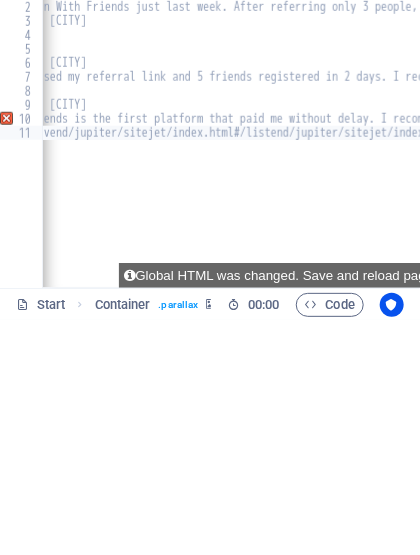 click on ". [LAST] A. – [CITY] "I joined Naira-Rain With Friends just last week. After referring only 3 people, I got my first commission! This is the easiest and fastest way I’ve ever earned onli. But when I saw my dashboard update with co one around me 3. [FIRST] O. – [CITY] "The one-time rer 4. [FIRST] T. – [CITY] "After joining, I used my referral link and 5 friends registered in 2 days. I received a payment alert and confirmation. This system is working!" 5. [FIRST] S. – [CITY] "Naira-Rain With Friends is the first platform that paid me without delay. I recommend it for students, business people, and stay-at-home mums."a href="https://example.com:2083/cpsess4927531523/frontend/jupiter/sitejet/index.html#/list//example.com:2083/cpsess4927531523/frontend/jupiter/sitejet/index.html#/list#main-content" class="wv-link-content button">Skip to main content </ a > {{content}}https://v end/jupiter/sitejet/index.html#/list" at bounding box center [1431, 385] 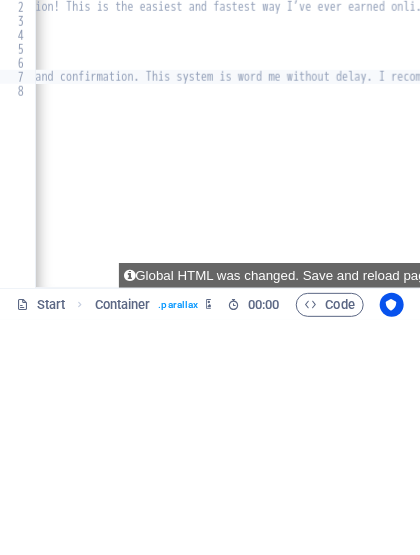 click on ". [FIRST] [LAST] – [CITY] "I joined Naira-Rain With Friends just last week. After referring only 3 people, I got my first commission! This is the easiest and fastest way I’ve ever earned onli. But when I saw my dashboard update with co one around me 3. [FIRST] [LAST] – [CITY] "The one-time rer 4. [FIRST] [LAST] – [CITY] "After joining, I used my referral link and 5 friends registered in 2 days. I received a payment alert and confirmation. This system is wor d me without delay. I recommend it for students, business people, and stay-at-home mums."a href="https:[IP_ADDRESS]/cpsess4927531523/frontend/jupiter/sitejet/index.html#/list//vikram.gfireservers.in:2083/cpsess4927531523/frontend/jupiter/sitejet/index.html#/list#main-content" class="wv-link-content button">Skip to main content </ a > {{content}}https://vend/jupiter/sitejet/index.html#/list" at bounding box center (1215, 385) 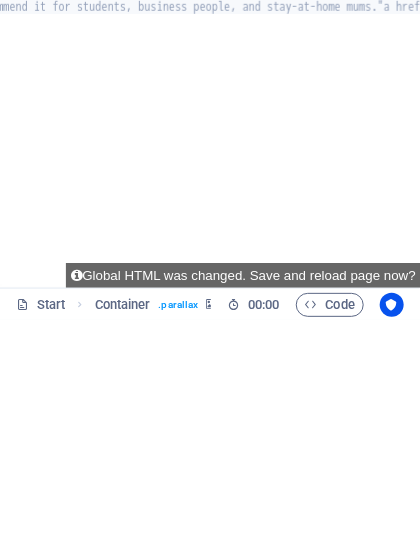 scroll, scrollTop: 0, scrollLeft: 964, axis: horizontal 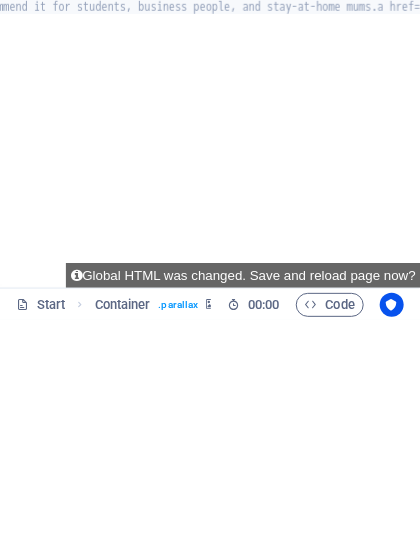 click on ". Chinyere A. – Kan. I joined Naira-Rain With Friends just last week. After referring only 3 people, I got my first commission! This is the easiest and ord me without delay. I recommend it for students, business people, and stay-at-home mums.a href=https://example.com/cpsess4927531523/frontend/jupiter/sitejet/index.html#/list//example.com/cpsess4927531523/frontend/jupiter/sitejet/index.html#/list#main-content class=wv-link-content buttonSkip to main content / a {{content}}https://vend/jupiter/sitejet/index.html#/list" at bounding box center (811, 385) 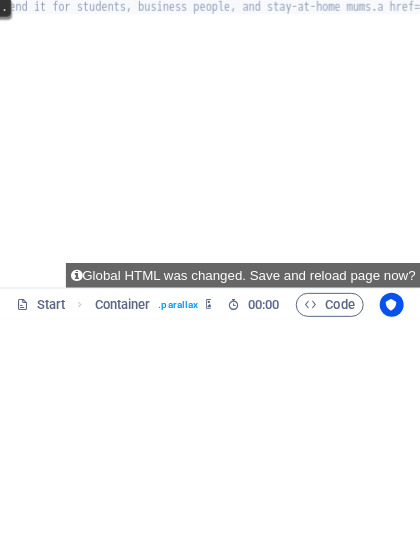 scroll, scrollTop: 0, scrollLeft: 0, axis: both 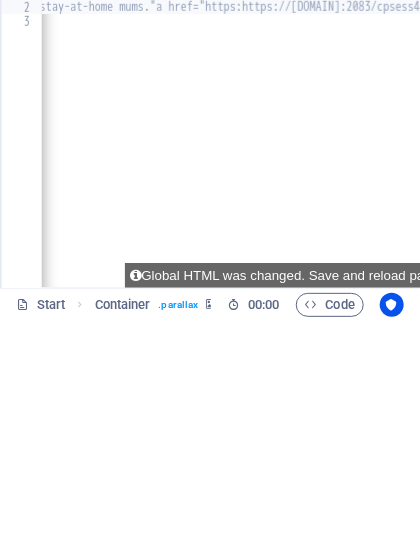 click on ". [FIRST] [LAST] – [CITY] "I joined Naira-Rain With Friends just last week. After referring only 3 people, I got my first commission! This is the easi s, business people, and stay-at-home mums."a href="https:[REDACTED]/cpsess4927531523/frontend/jupiter/sitejet/index.html#/list//vikram.gfireservers.in:2083/cpsess4927531523/frontend/jupiter/sitejet/index.html#/list#main-content" class="wv-link-content button">Skip to main content </ a > {{content}}https:[REDACTED]/jupiter/sitejet/index.html#/list" at bounding box center [719, 385] 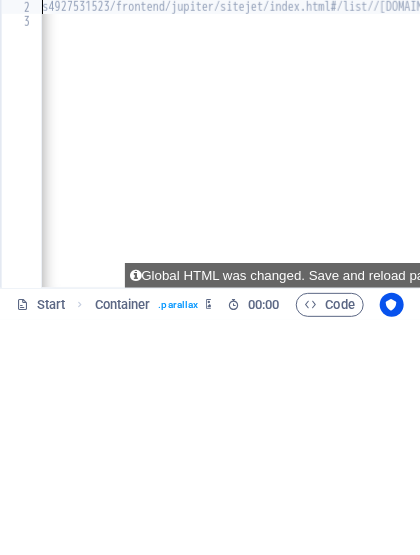 scroll, scrollTop: 0, scrollLeft: 1, axis: horizontal 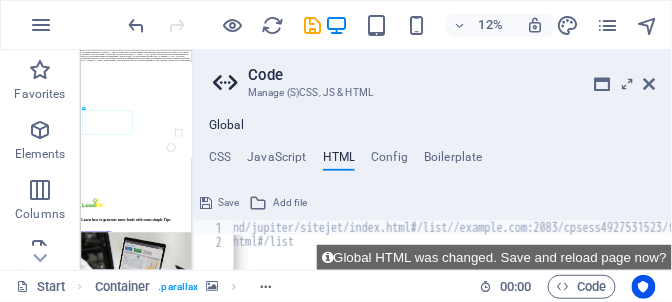 click on "=[URL]" class="wv-link-content button">Skip to main content </ a > {{content}}[URL]" at bounding box center (879, 260) 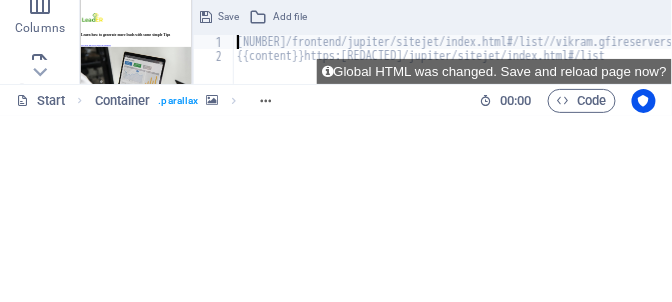 click on "[NUMBER]/frontend/jupiter/sitejet/index.html#/list//vikram.gfireservers.in:2083/cpsess4927531523/frontend/jupiter/sitejet/index.html#/list#main-content" class="wv-link-content button">Skip to main content </ a > {{content}}https://vend/jupiter/sitejet/index.html#/list" at bounding box center [1007, 260] 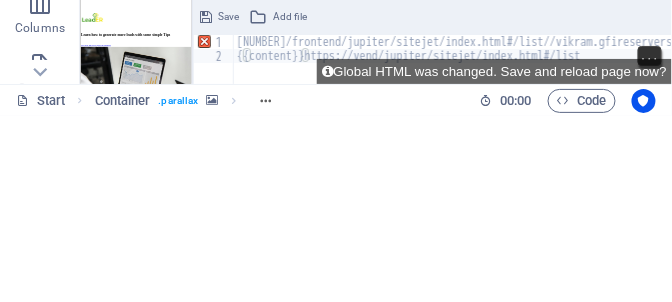 click on "1" at bounding box center (214, 228) 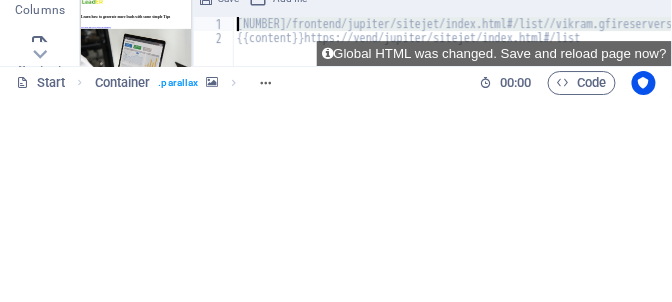 click on "4927531523/frontend/jupiter/sitejet/index.html#/list//vikram.gfireservers.in:2083/cpsess4927531523/frontend/jupiter/sitejet/index.html#/list#main-content" class="wv-link-content button">Skip to main content </ a > {{content }}https://vend/jupiter/sitejet/index.html#/list" at bounding box center [1007, 260] 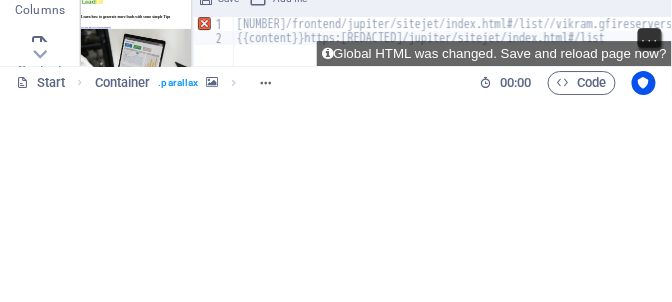 click on "1" at bounding box center [214, 228] 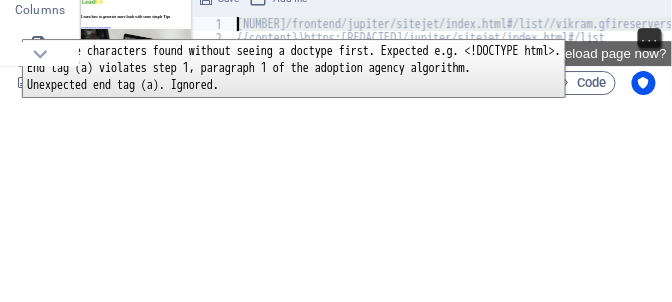 click on "Code" at bounding box center (582, 287) 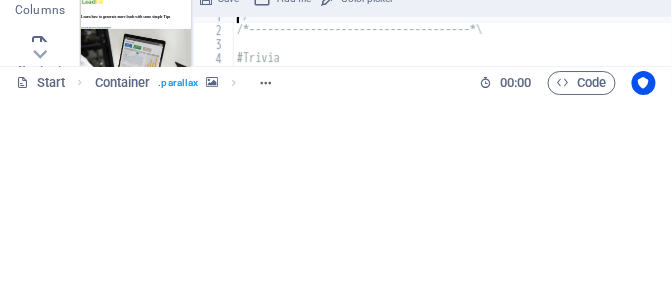 scroll, scrollTop: 0, scrollLeft: 0, axis: both 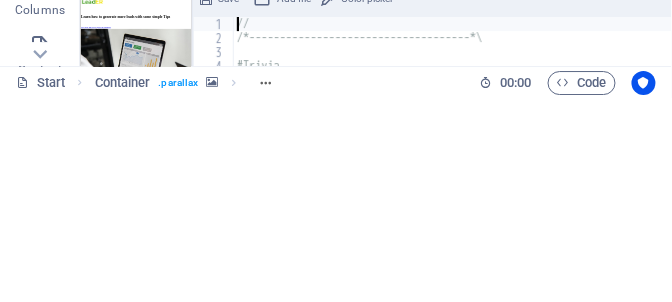 click on "//  /*------------------------------------*\     #Trivia" at bounding box center (560, 260) 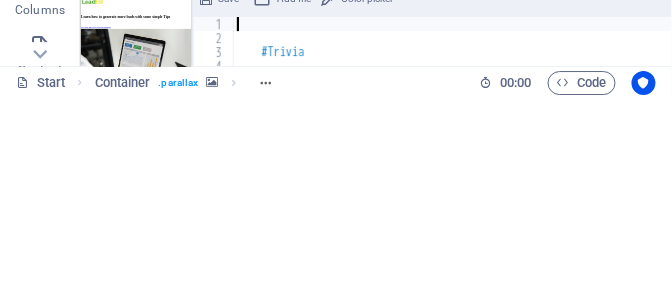 scroll, scrollTop: 0, scrollLeft: 0, axis: both 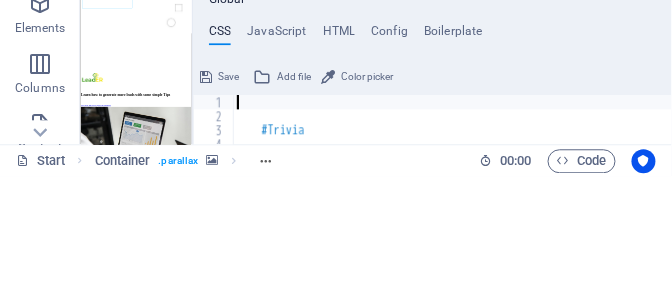 click on "HTML" at bounding box center (339, 161) 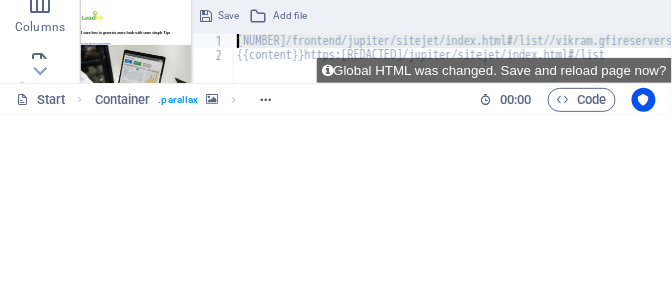 scroll, scrollTop: 0, scrollLeft: 0, axis: both 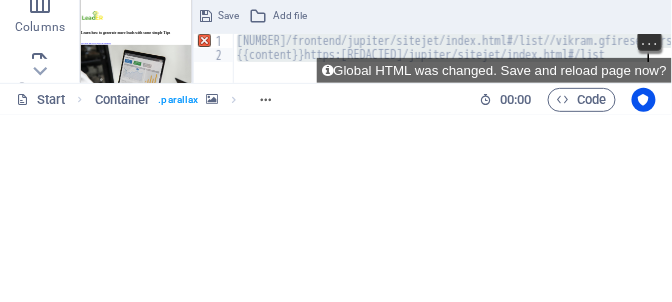click on "1" at bounding box center (214, 228) 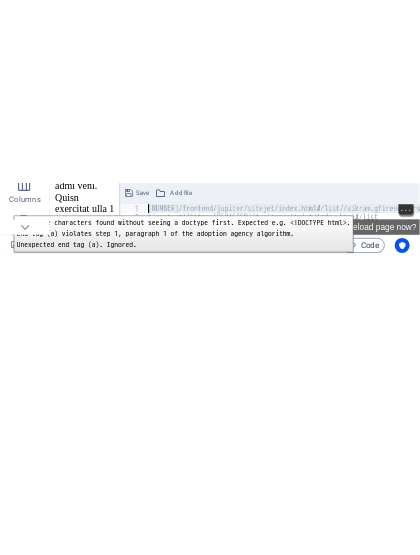 scroll, scrollTop: 4216, scrollLeft: 0, axis: vertical 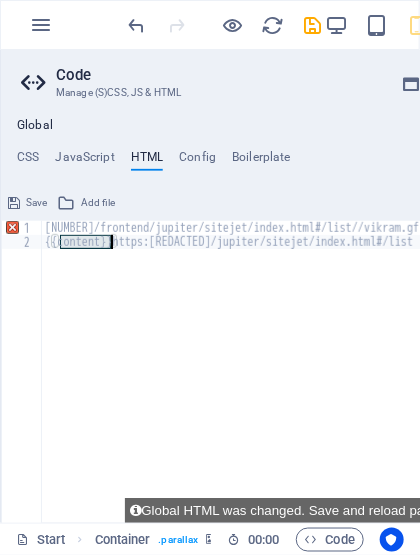 paste on "example.com:2083/cpsess4927531523/frontend/jupiter/sitejet/index.html#/list//example.com:2083/cpsess4927531523/frontend/jupiter/sitejet/index.html#/list#main-content" class="wv-link-content button">Skip to main content</a>" 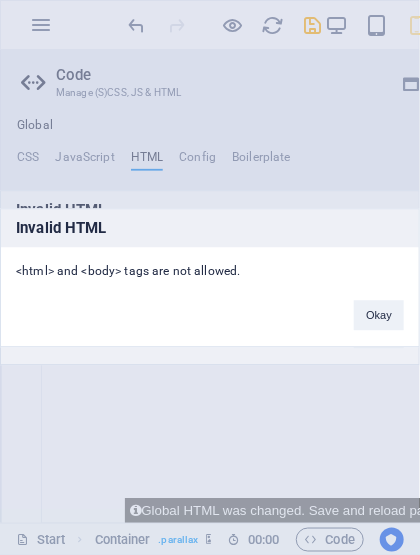 click on "Okay" at bounding box center [379, 315] 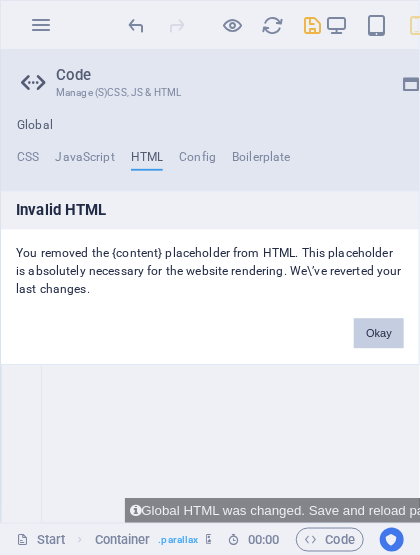 click on "Okay" at bounding box center (379, 333) 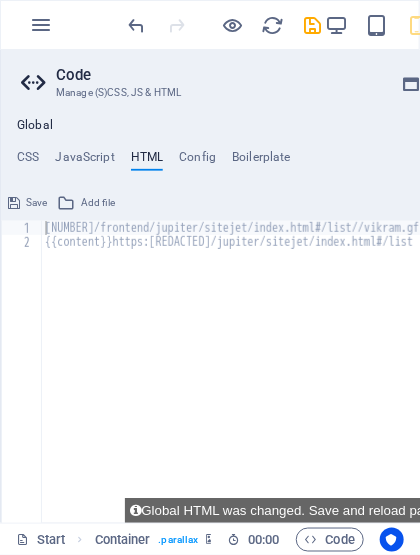click on "Config" at bounding box center (197, 161) 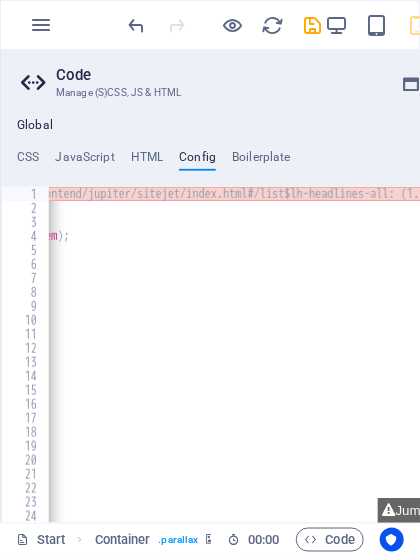 scroll, scrollTop: 0, scrollLeft: 237, axis: horizontal 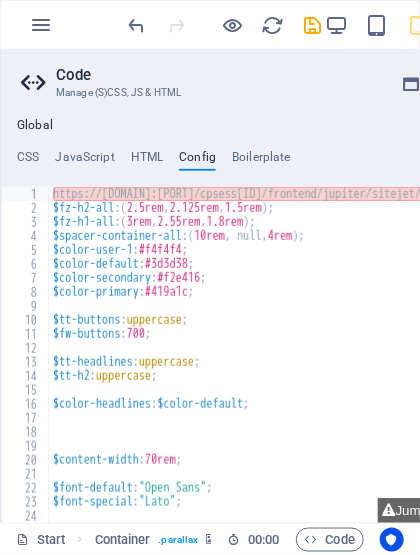 click on "Boilerplate" at bounding box center [261, 161] 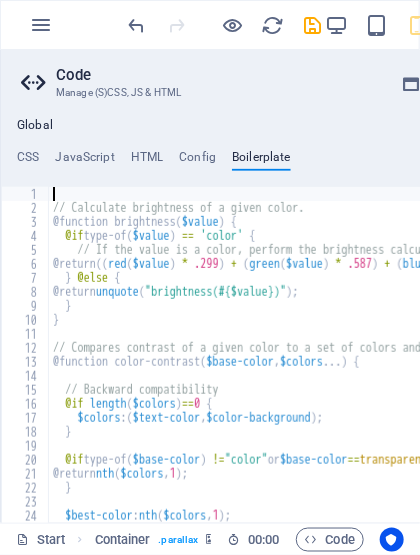 click on "CSS" at bounding box center (28, 161) 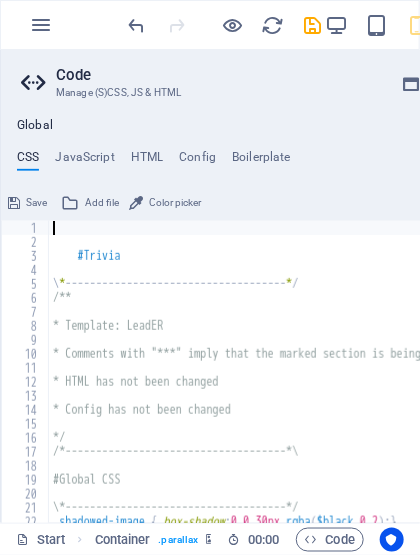 click on "JavaScript" at bounding box center [84, 161] 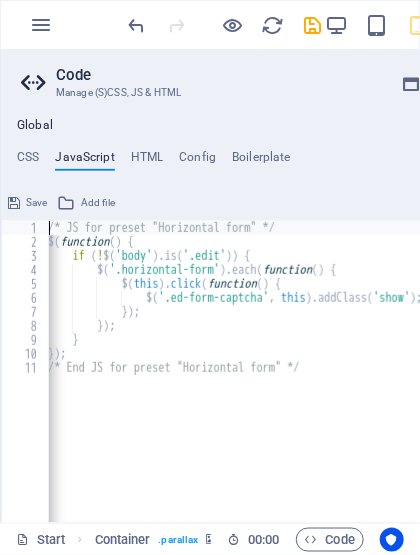 scroll, scrollTop: 0, scrollLeft: 5, axis: horizontal 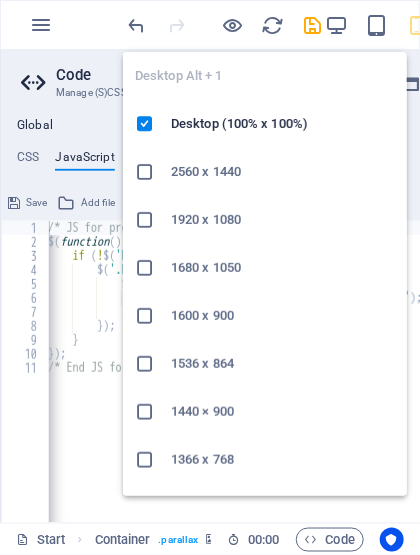 click at bounding box center (145, 172) 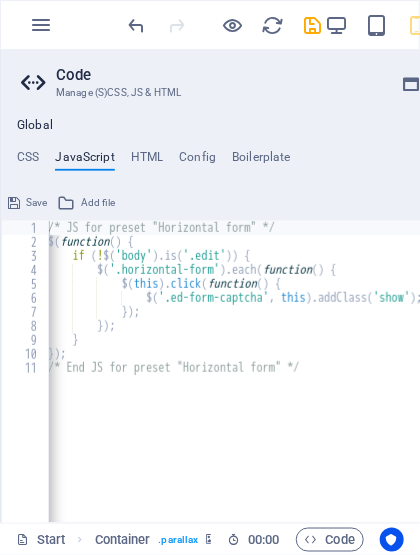 click at bounding box center [377, 25] 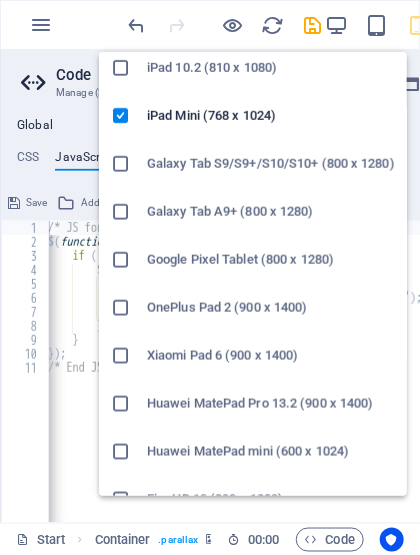 scroll, scrollTop: 222, scrollLeft: 0, axis: vertical 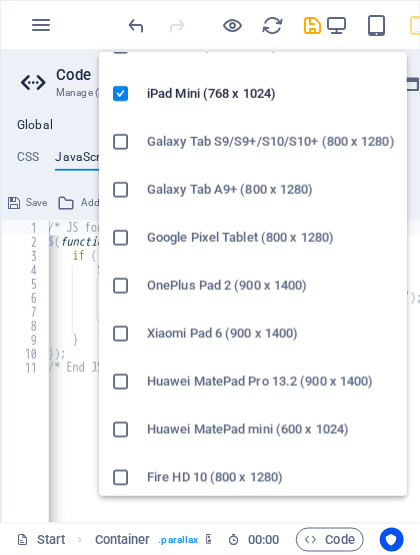 click at bounding box center (121, 334) 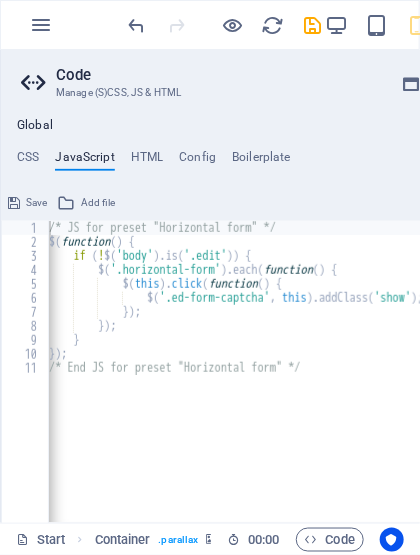 scroll, scrollTop: 0, scrollLeft: 3, axis: horizontal 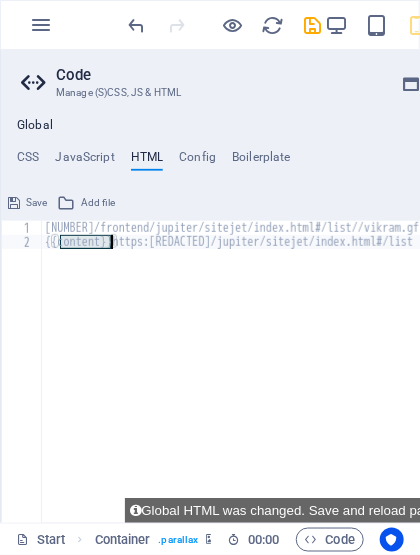 paste on "example.com:2083/cpsess4927531523/frontend/jupiter/sitejet/index.html#/list//example.com:2083/cpsess4927531523/frontend/jupiter/sitejet/index.html#/list#main-content" class="wv-link-content button">Skip to main content</a>" 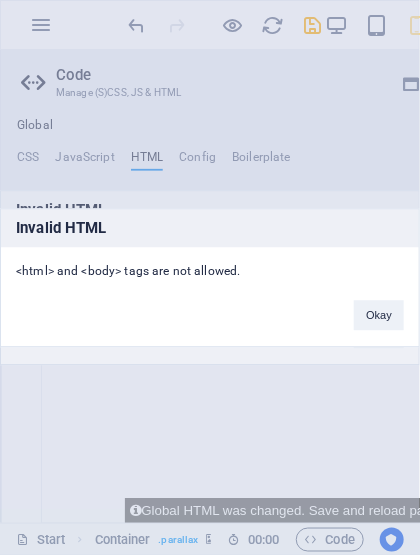 click on "Okay" at bounding box center (379, 315) 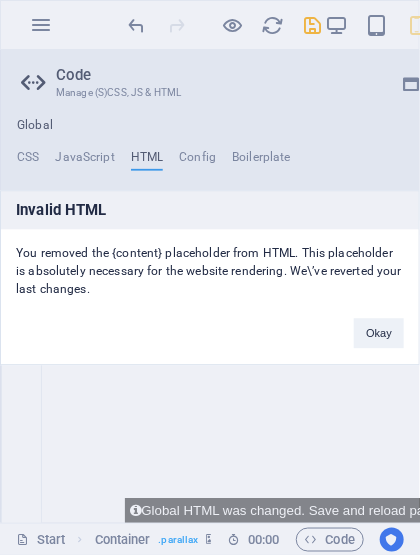 click on "You removed the {content} placeholder from HTML. This placeholder is absolutely necessary for the website rendering. We\’ve reverted your last changes." at bounding box center (210, 263) 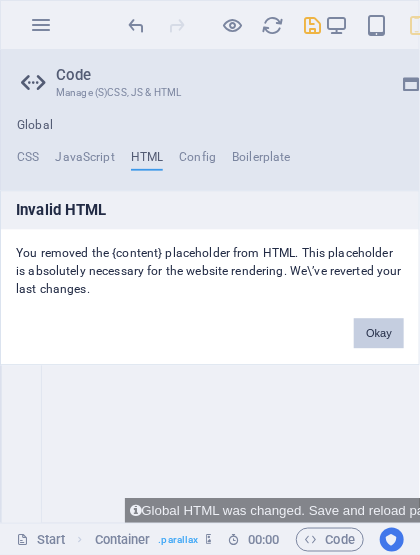 click on "Okay" at bounding box center [379, 333] 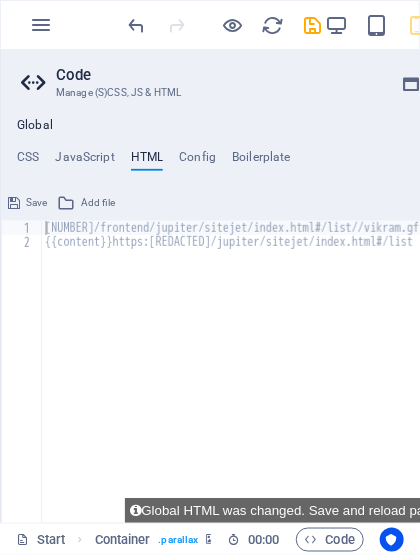 click on "[NUMBER]/frontend/jupiter/sitejet/index.html#/list//vikram.gfireservers.in:2083/cpsess4927531523/frontend/jupiter/sitejet/index.html#/list#main-content" class="wv-link-content button">Skip to main content </ a > {{content}}https://vend/jupiter/sitejet/index.html#/list" at bounding box center (815, 385) 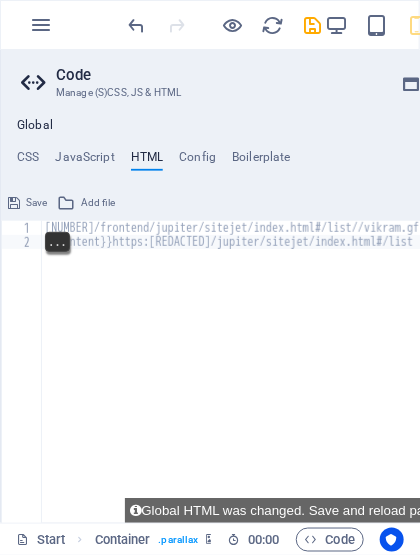 scroll, scrollTop: 0, scrollLeft: 0, axis: both 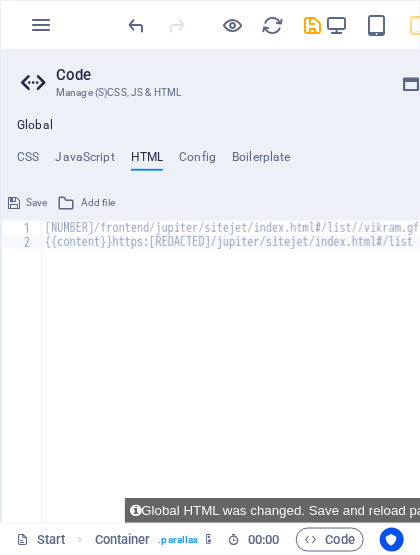 click on "[NUMBER]/frontend/jupiter/sitejet/index.html#/list//vikram.gfireservers.in:2083/cpsess4927531523/frontend/jupiter/sitejet/index.html#/list#main-content" class="wv-link-content button">Skip to main content </ a > {{content}}https://vend/jupiter/sitejet/index.html#/list" at bounding box center [815, 385] 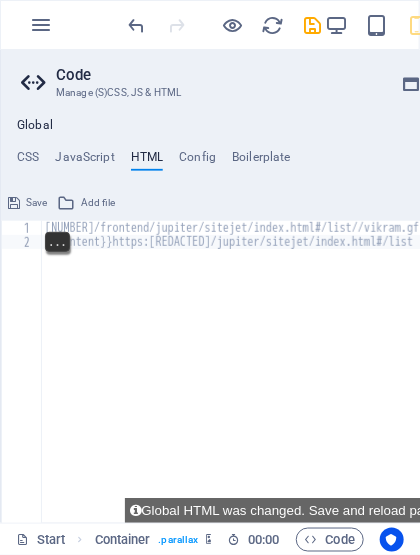 scroll, scrollTop: 0, scrollLeft: 59, axis: horizontal 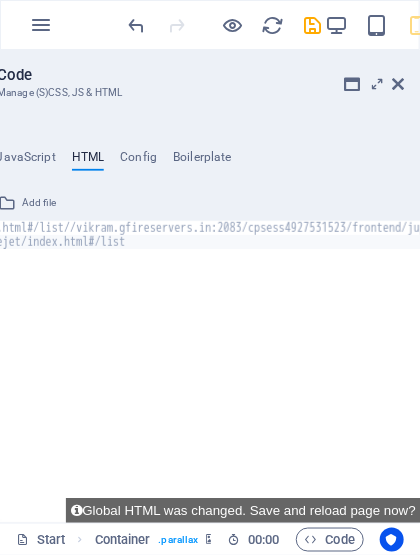 click on "[NUMBER]/frontend/jupiter/sitejet/index.html#/list//vikram.gfireservers.in:2083/cpsess4927531523/frontend/jupiter/sitejet/index.html#/list#main-content" class="wv-link-content button">Skip to main content </ a > {{content}}https://vend/jupiter/sitejet/index.html#/list" at bounding box center (527, 385) 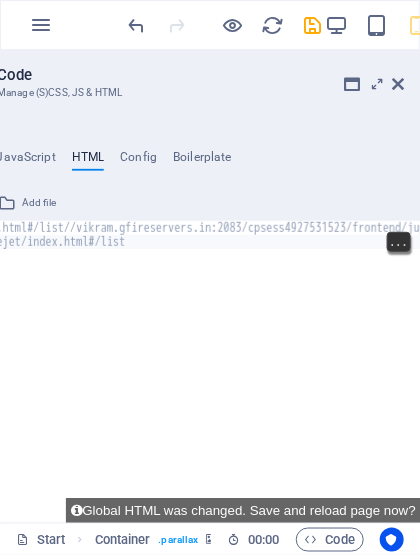 click on "[NUMBER]/frontend/jupiter/sitejet/index.html#/list//vikram.gfireservers.in:2083/cpsess4927531523/frontend/jupiter/sitejet/index.html#/list#main-content" class="wv-link-content button">Skip to main content </ a > {{content}}https://vend/jupiter/sitejet/index.html#/list" at bounding box center [527, 385] 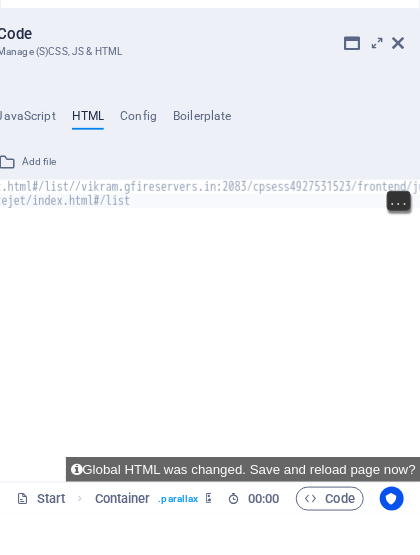 scroll, scrollTop: 0, scrollLeft: 186, axis: horizontal 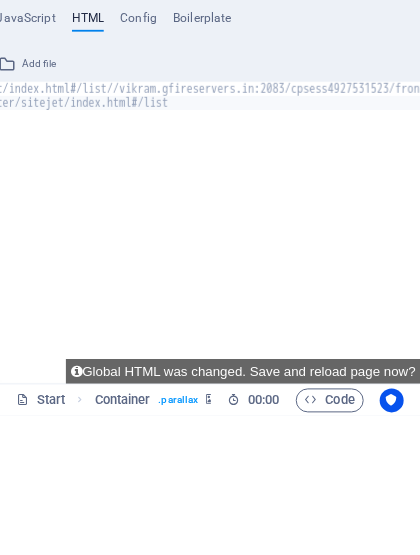 click on "[NUMBER]/frontend/jupiter/sitejet/index.html#/list//vikram.gfireservers.in:2083/cpsess4927531523/frontend/jupiter/sitejet/index.html#/list#main-content" class="wv-link-content button">Skip to main content </ a > {{content}}https://vend/jupiter/sitejet/index.html#/list" at bounding box center (570, 385) 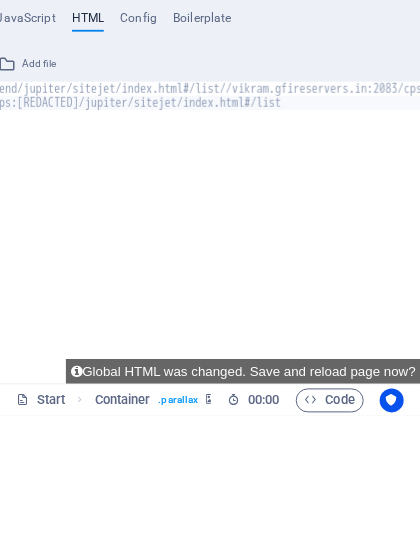 scroll, scrollTop: 0, scrollLeft: 73, axis: horizontal 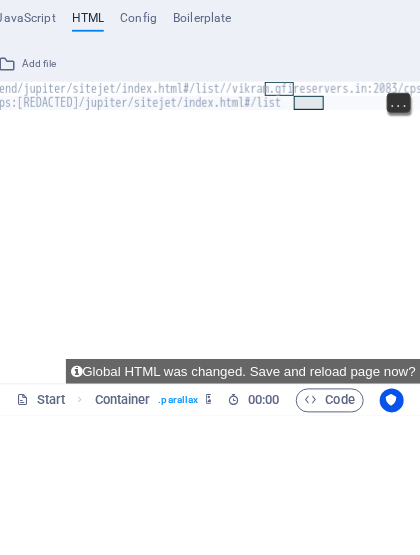 paste on "example.com:2083/cpsess4927531523/frontend/jupiter/sitejet/index.html#/list//example.com:2083/cpsess4927531523/frontend/jupiter/sitejet/index.html#/list#main-content" class="wv-link-content button">Skip to main content</a>" 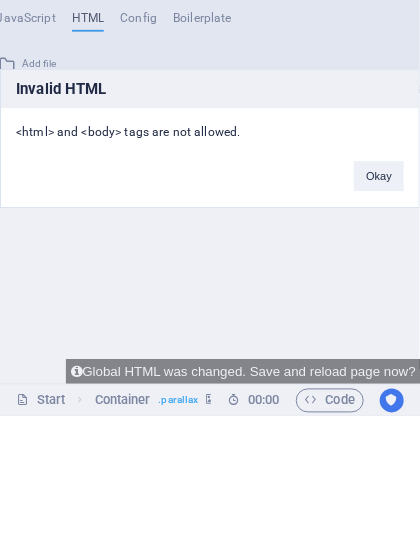 scroll, scrollTop: 0, scrollLeft: 0, axis: both 